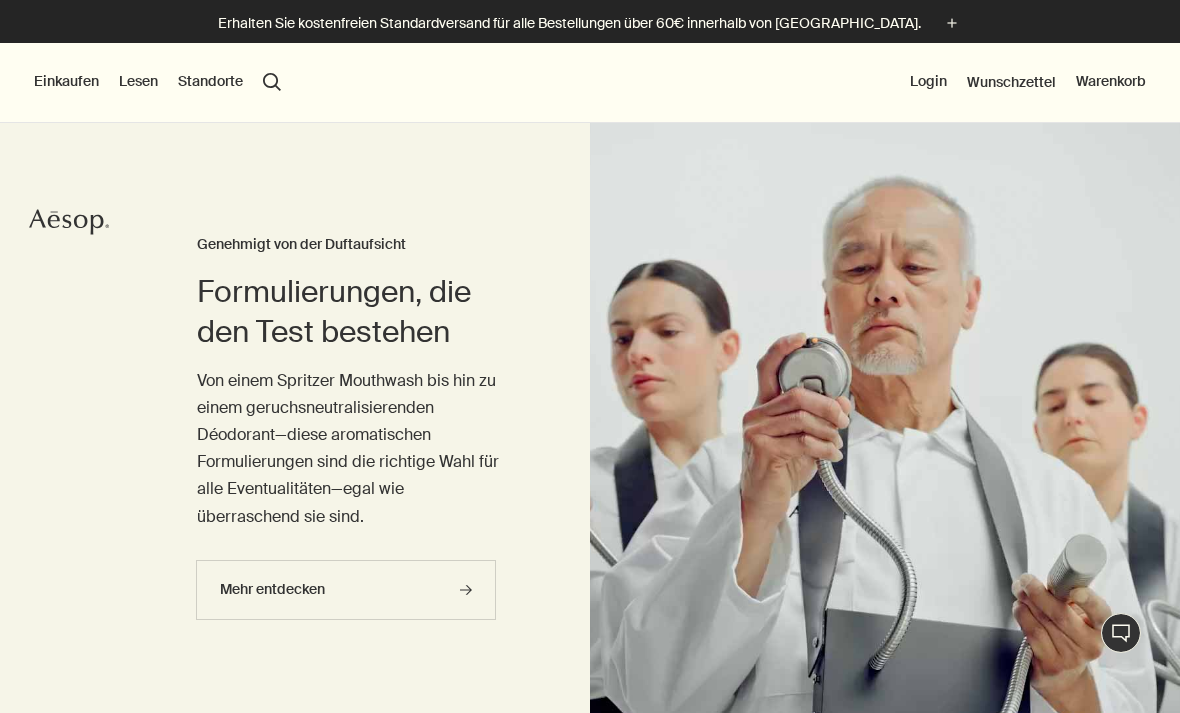 scroll, scrollTop: 0, scrollLeft: 0, axis: both 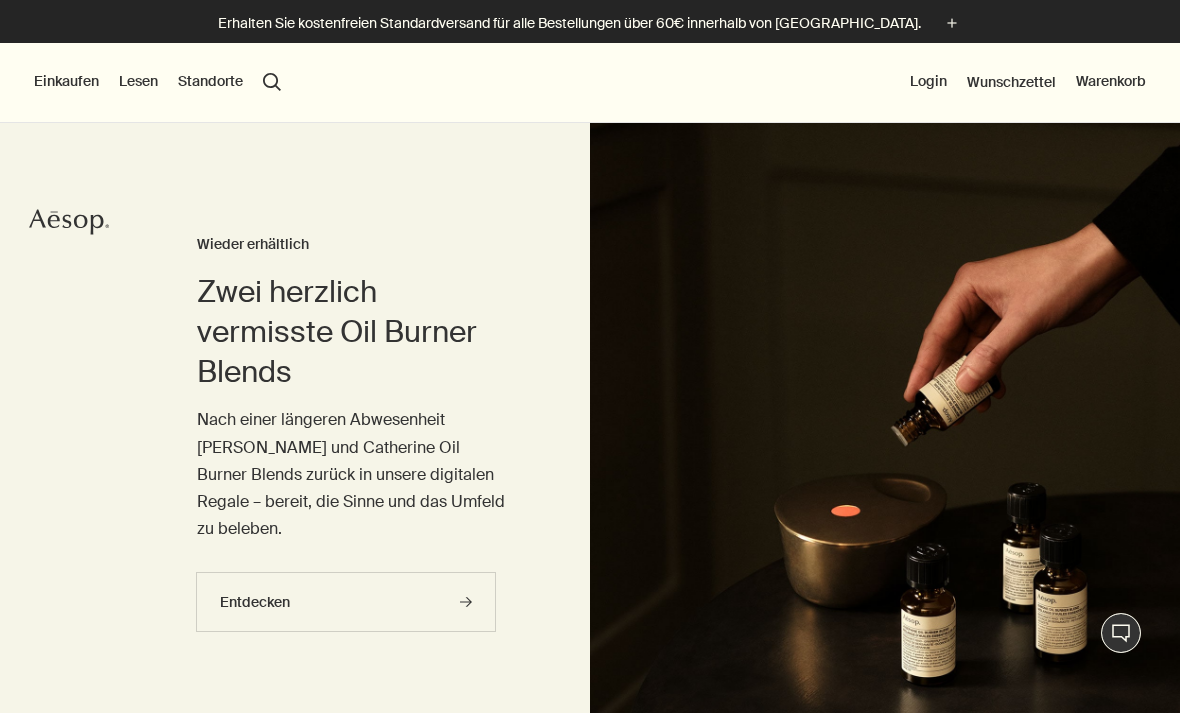 click on "Einkaufen" at bounding box center [66, 82] 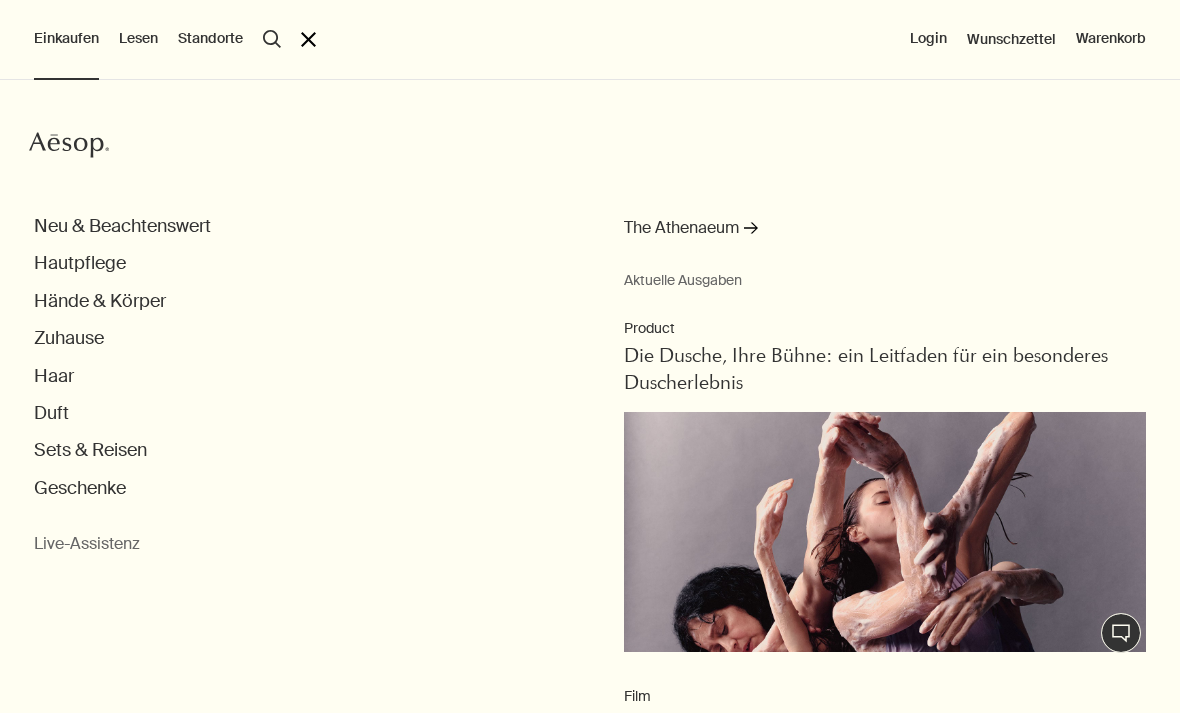 click on "Sets & Reisen" at bounding box center [90, 450] 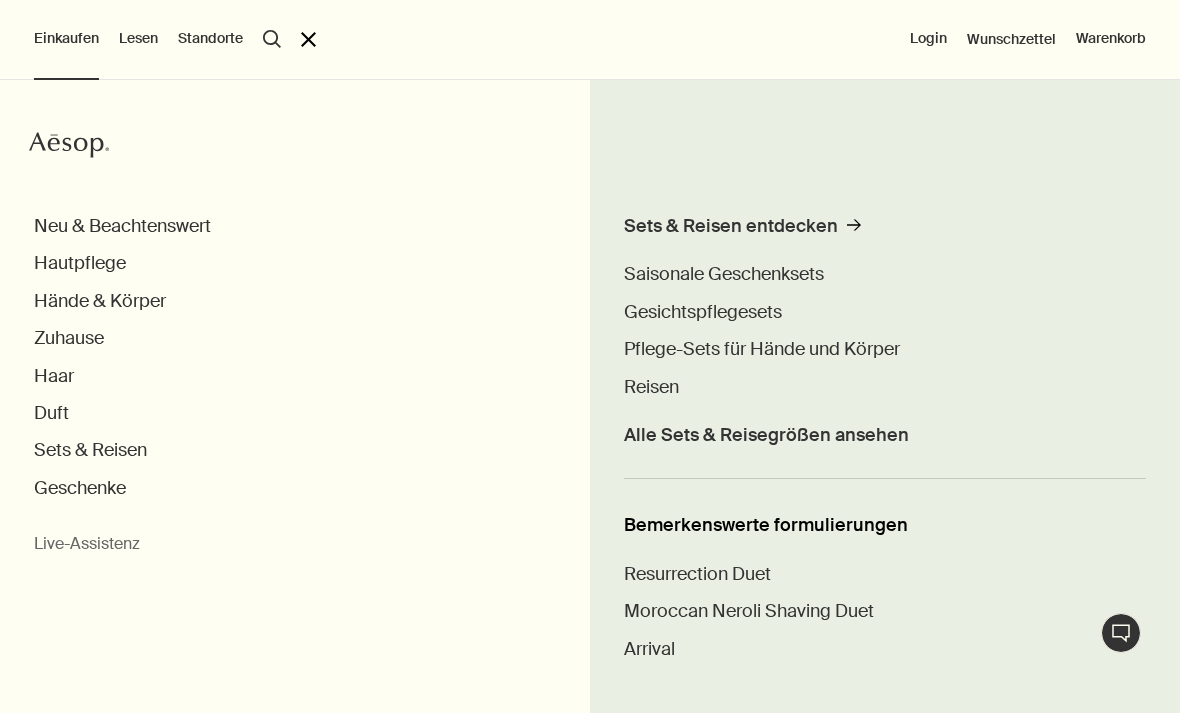 click on "Reisen" at bounding box center [651, 387] 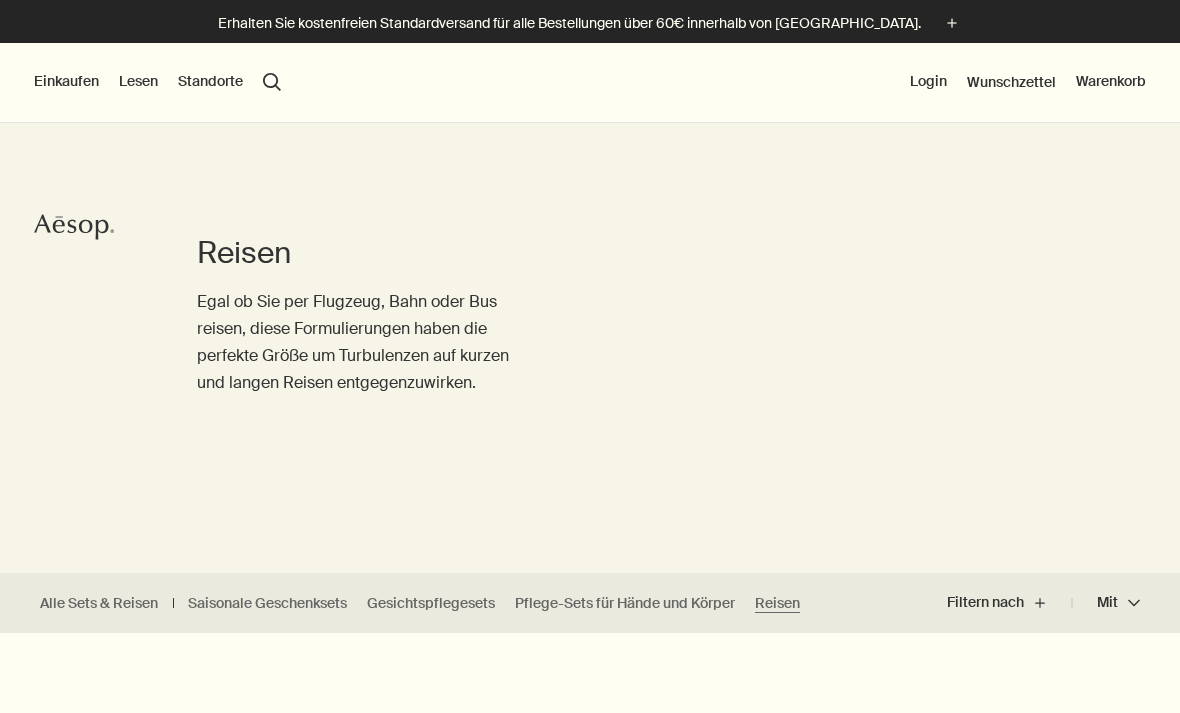 scroll, scrollTop: 0, scrollLeft: 0, axis: both 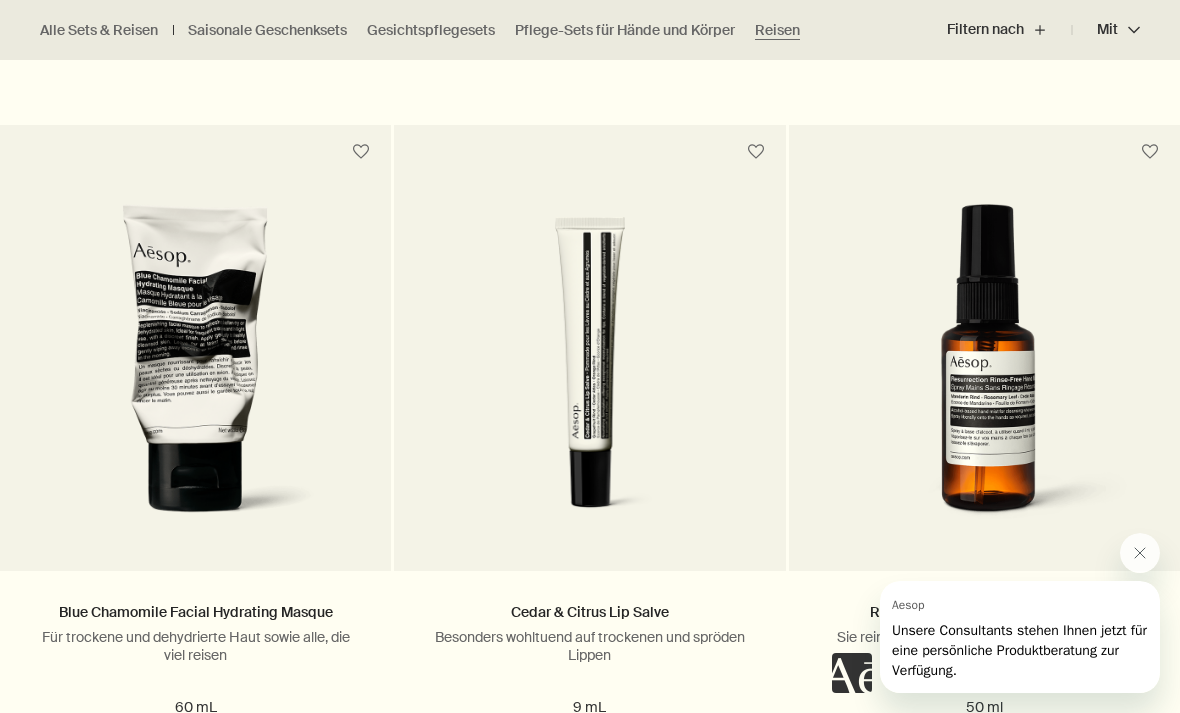 click at bounding box center [1140, 553] 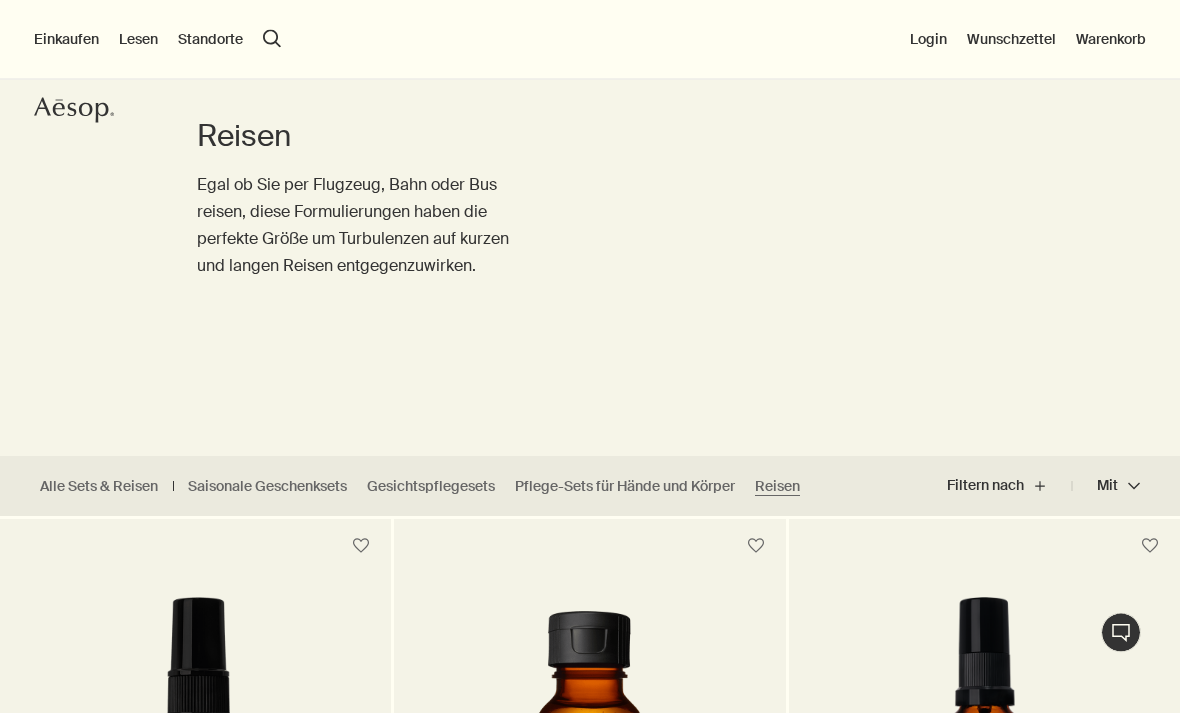 scroll, scrollTop: 0, scrollLeft: 0, axis: both 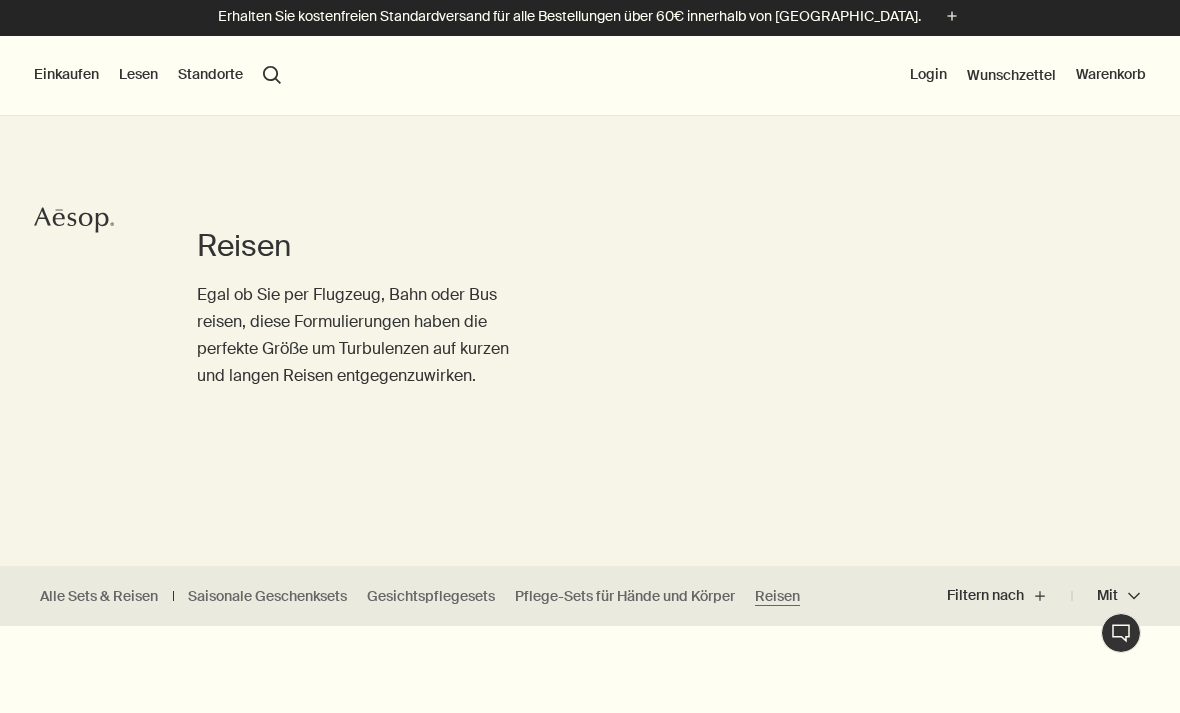 click on "Einkaufen" at bounding box center [66, 75] 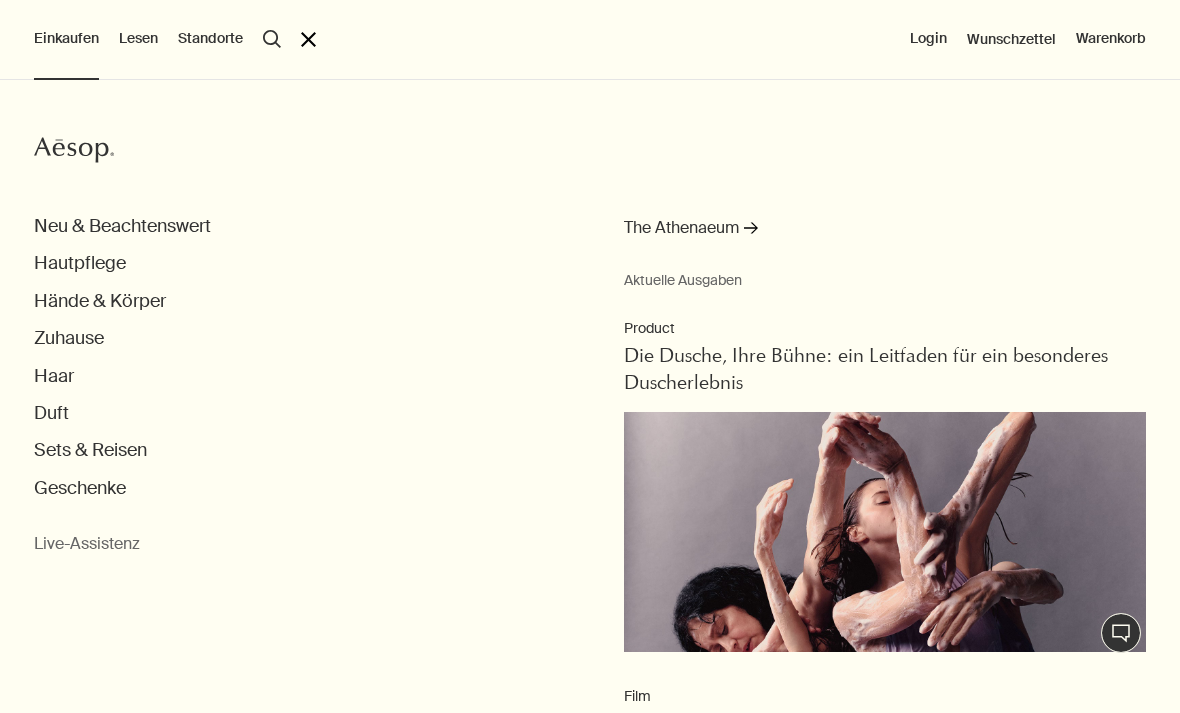 click on "Sets & Reisen" at bounding box center [90, 450] 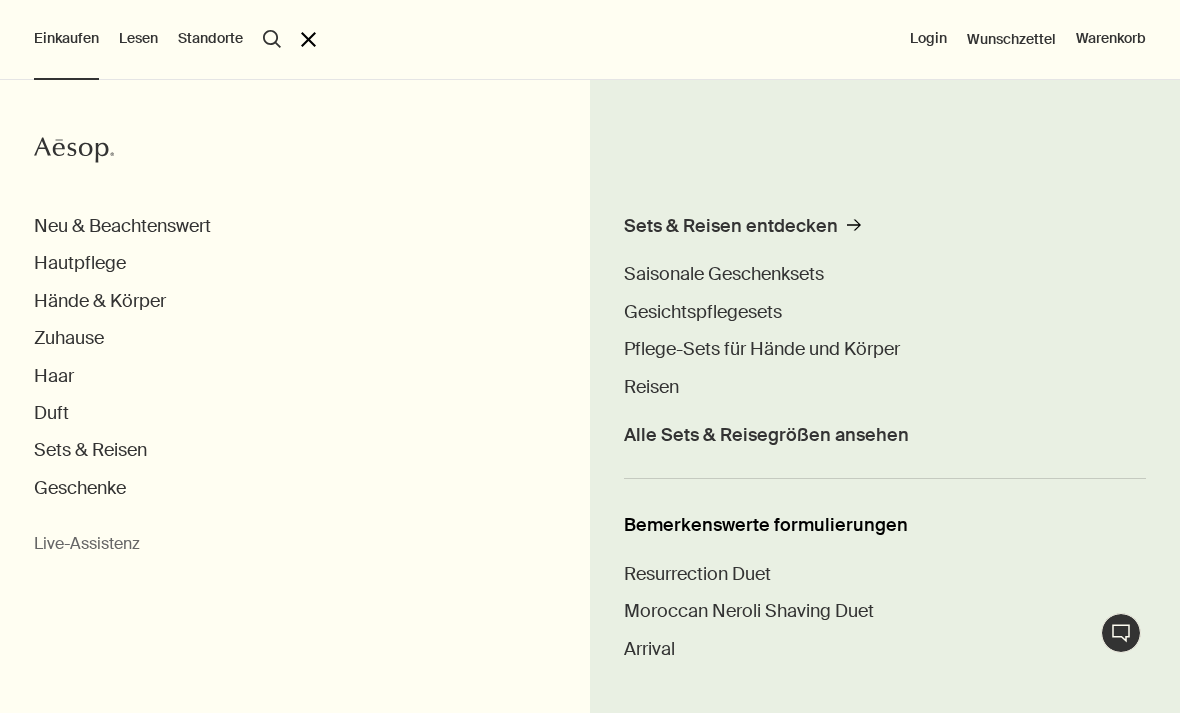 click on "Einkaufen" at bounding box center (66, 39) 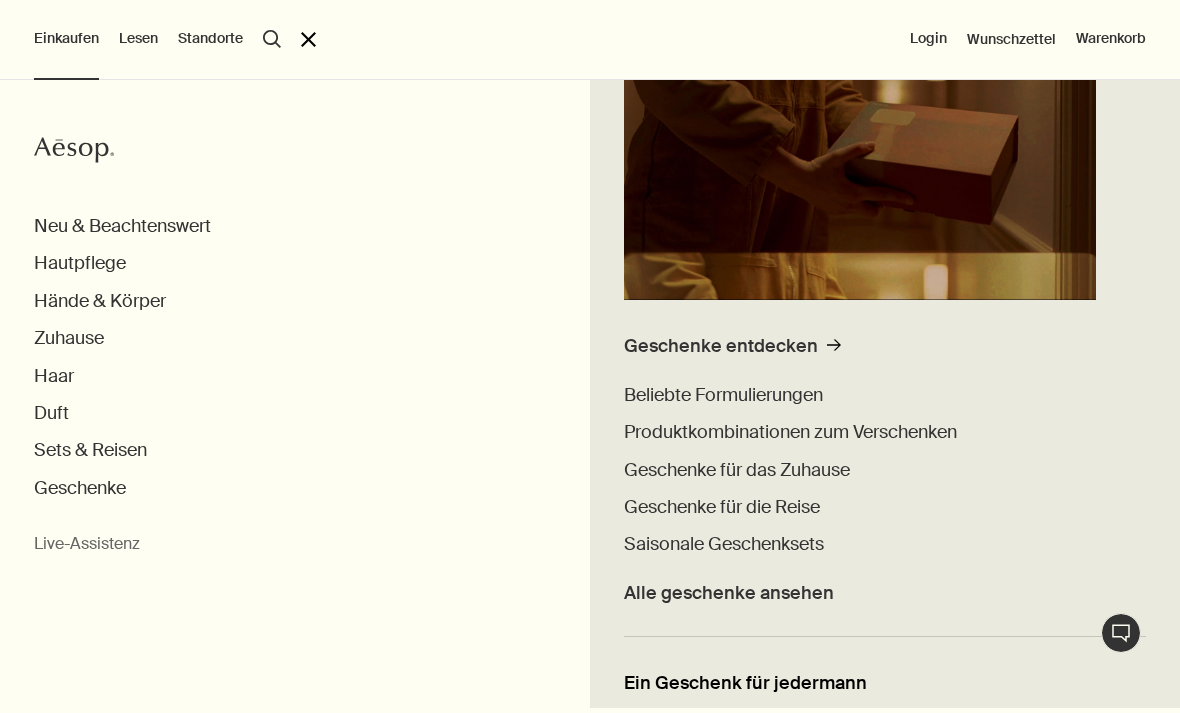 scroll, scrollTop: 285, scrollLeft: 0, axis: vertical 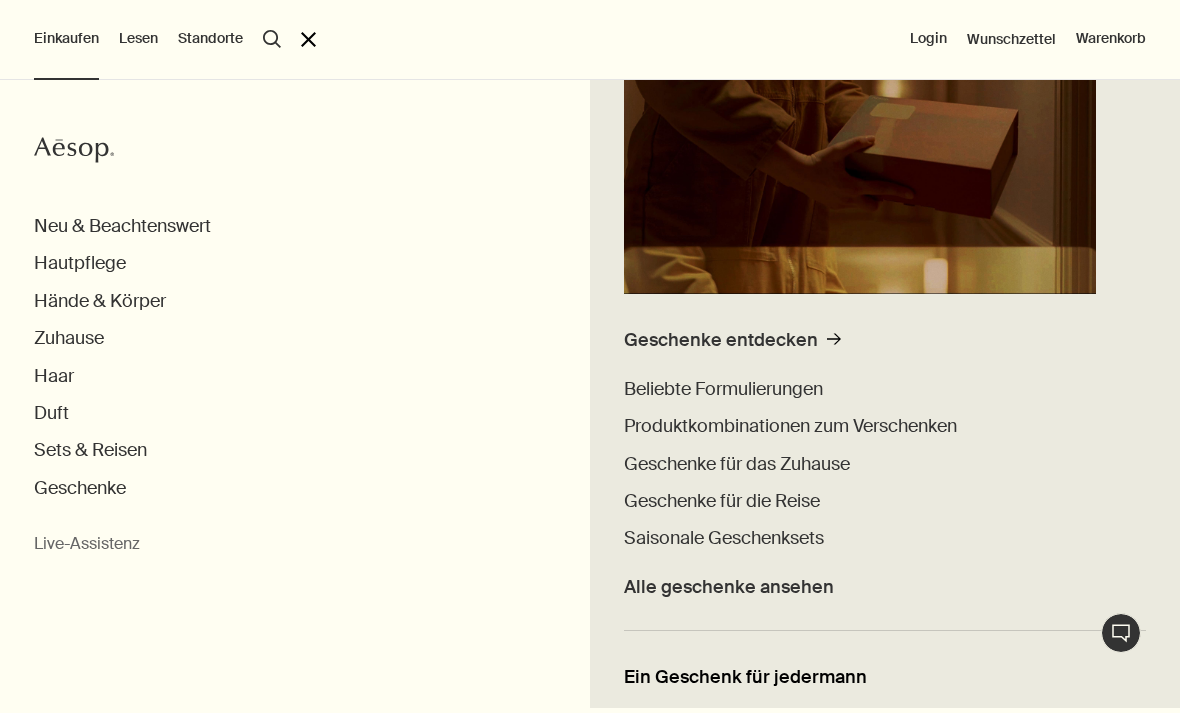click on "Alle geschenke ansehen" at bounding box center (729, 587) 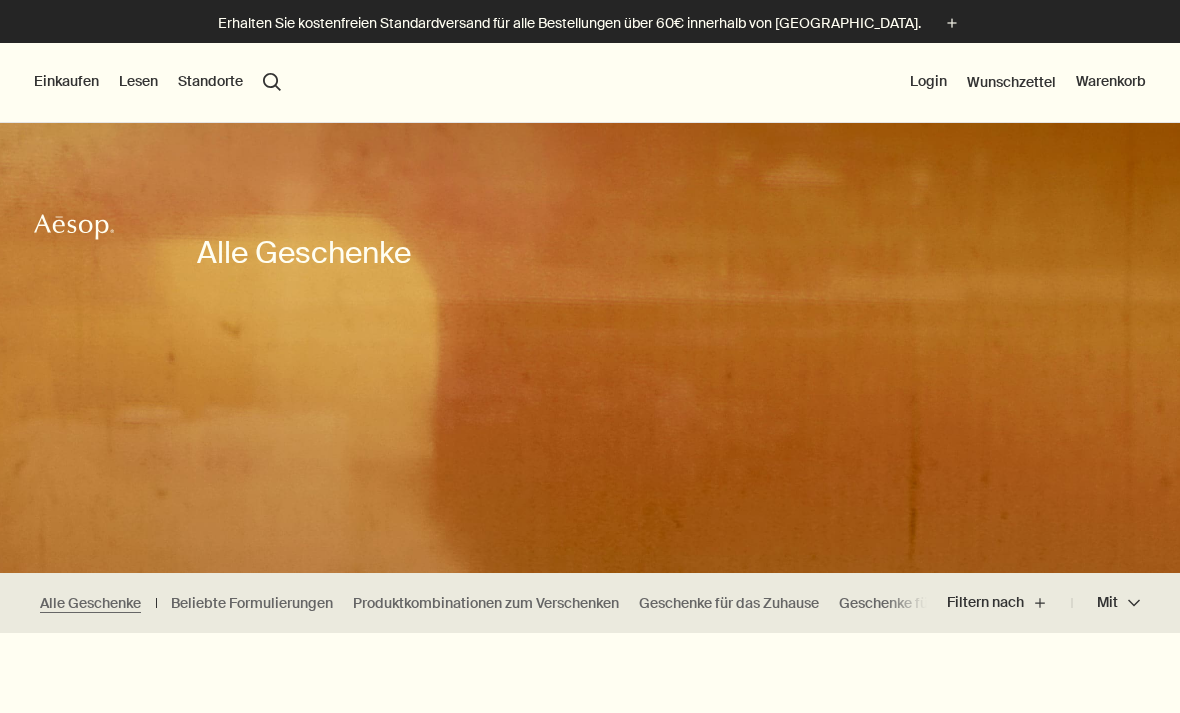 scroll, scrollTop: 0, scrollLeft: 0, axis: both 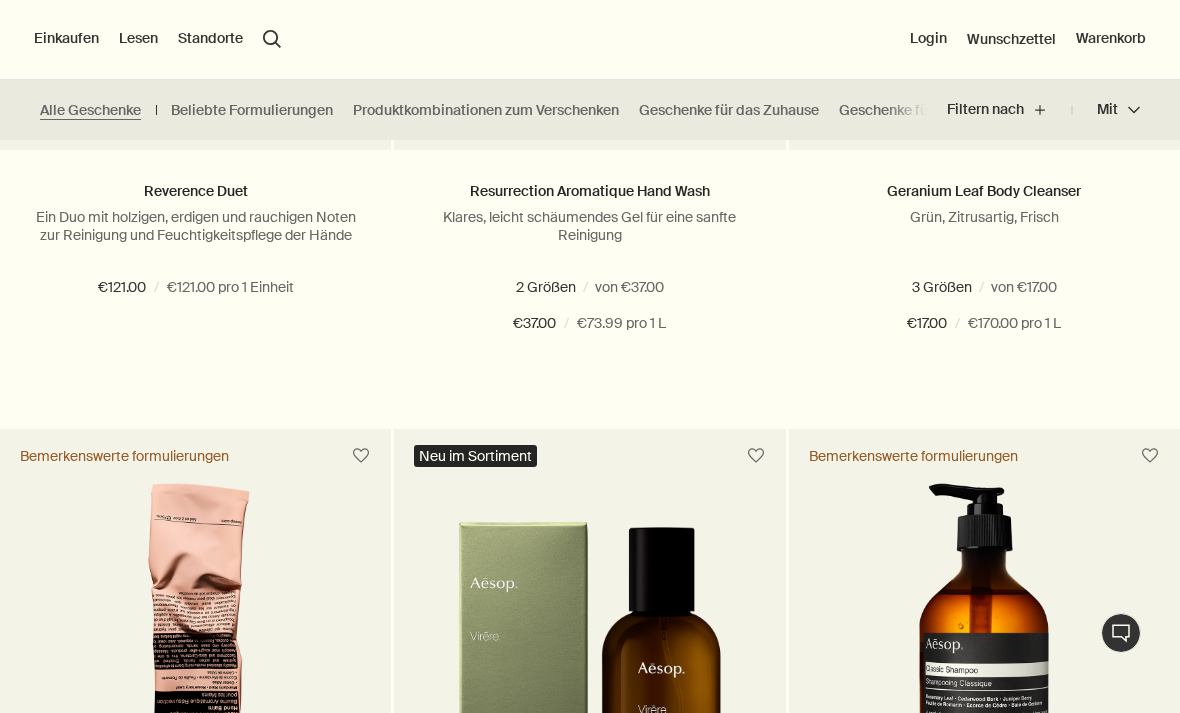 click on "Alle Geschenke" at bounding box center (90, 110) 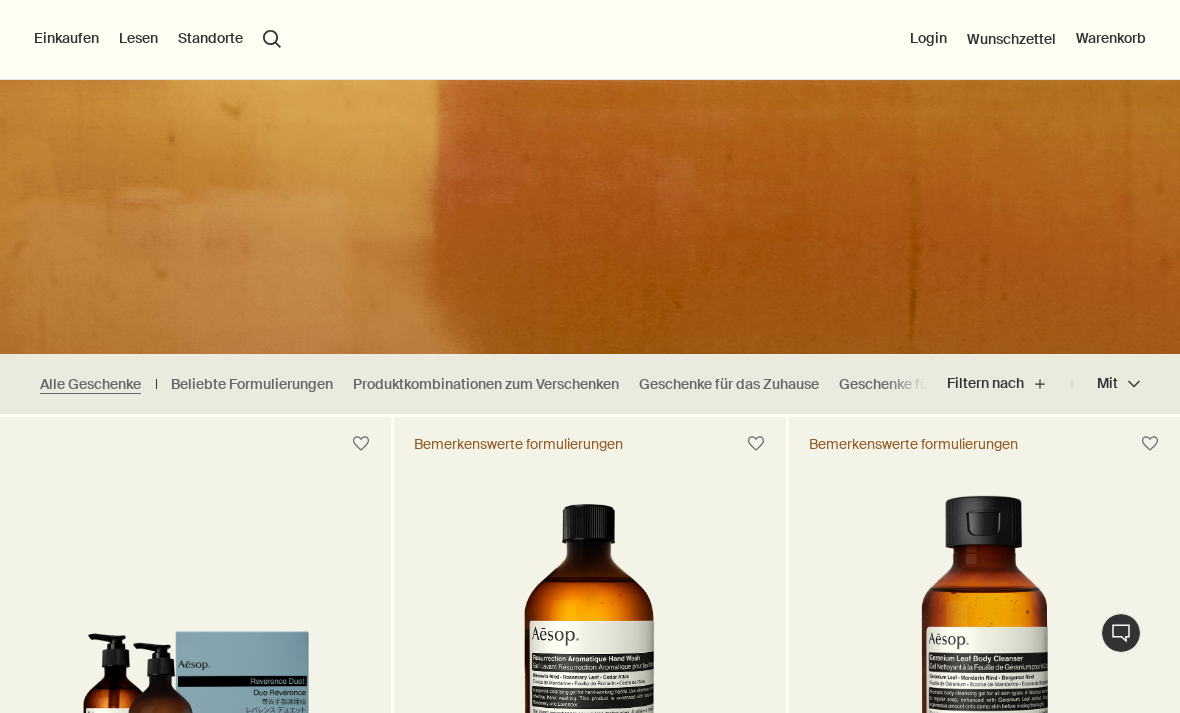 scroll, scrollTop: 0, scrollLeft: 0, axis: both 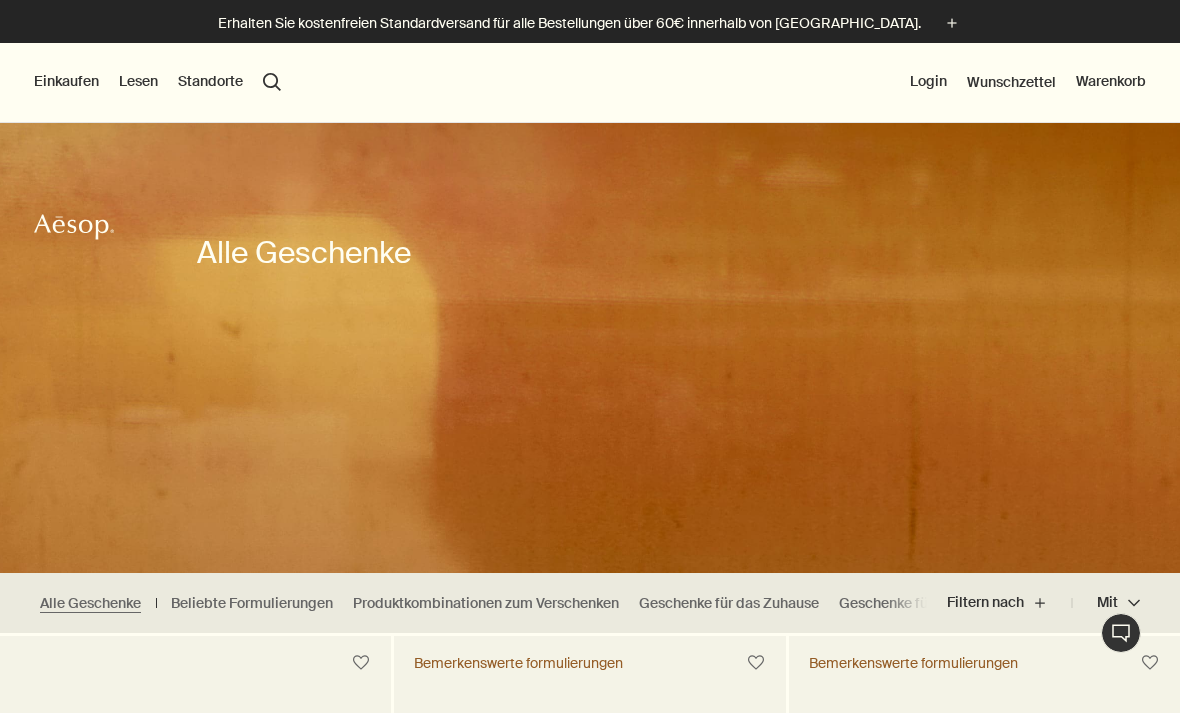 click on "Einkaufen" at bounding box center (66, 82) 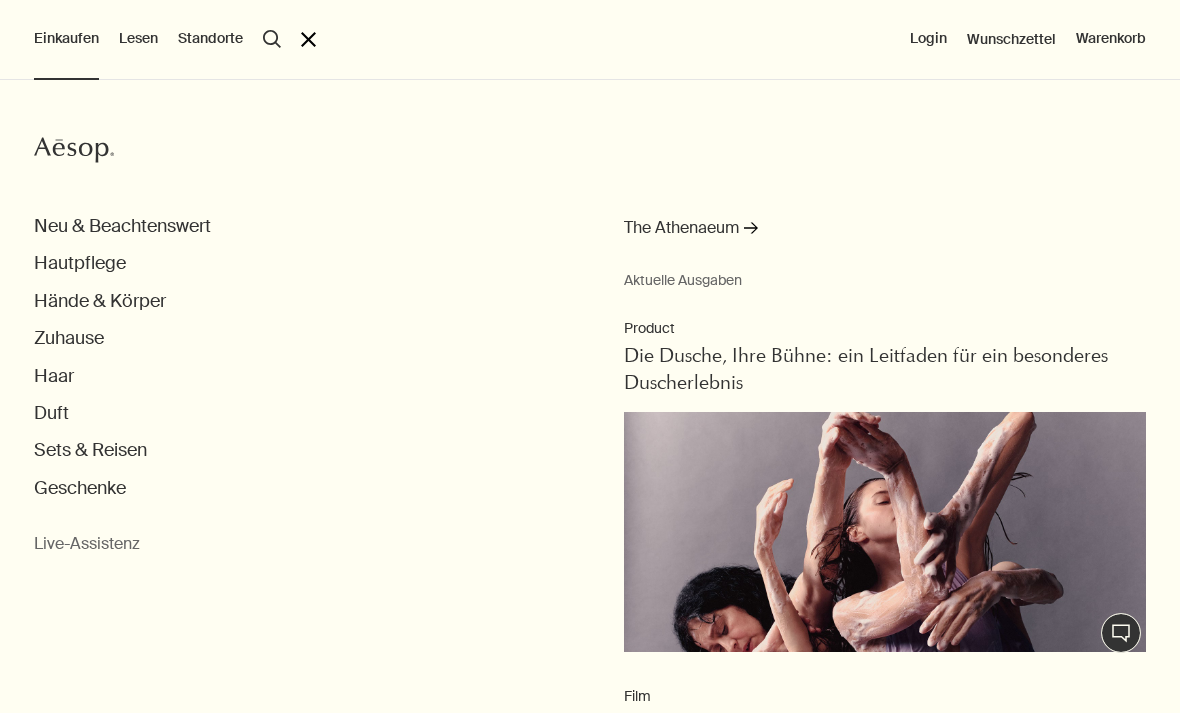 click on "Hände & Körper" at bounding box center [100, 301] 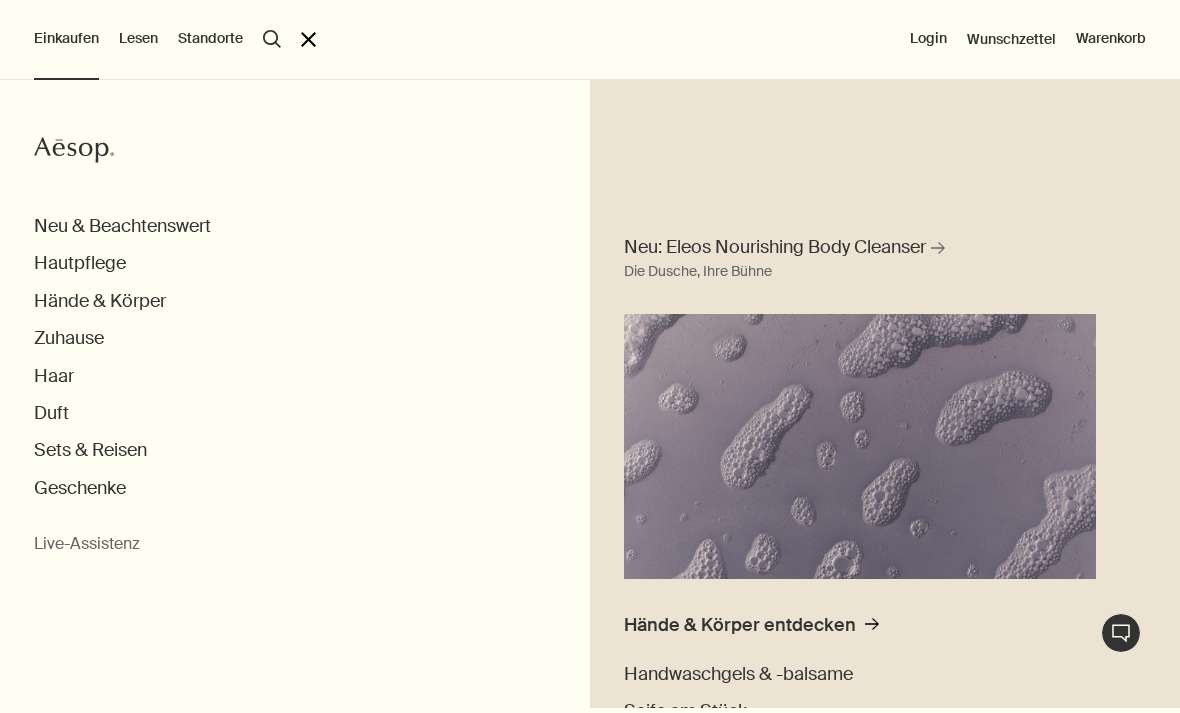 click on "Hände & Körper" at bounding box center [100, 301] 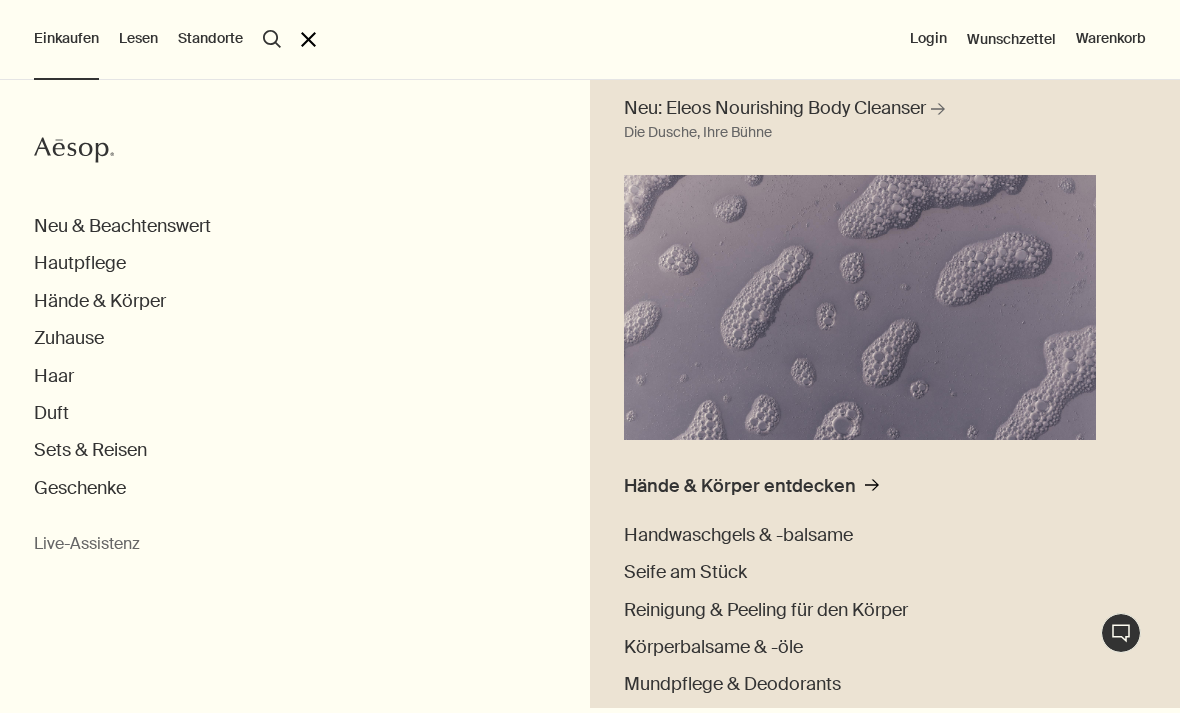 scroll, scrollTop: 140, scrollLeft: 0, axis: vertical 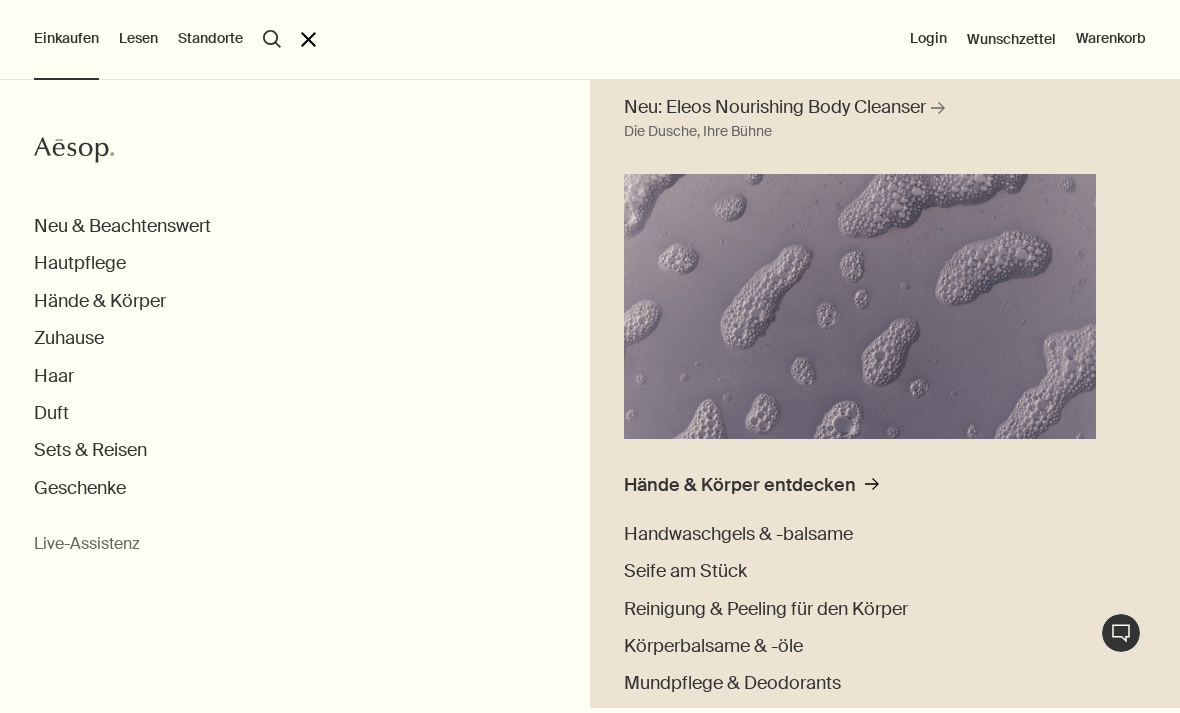 click on "Hautpflege" at bounding box center [80, 263] 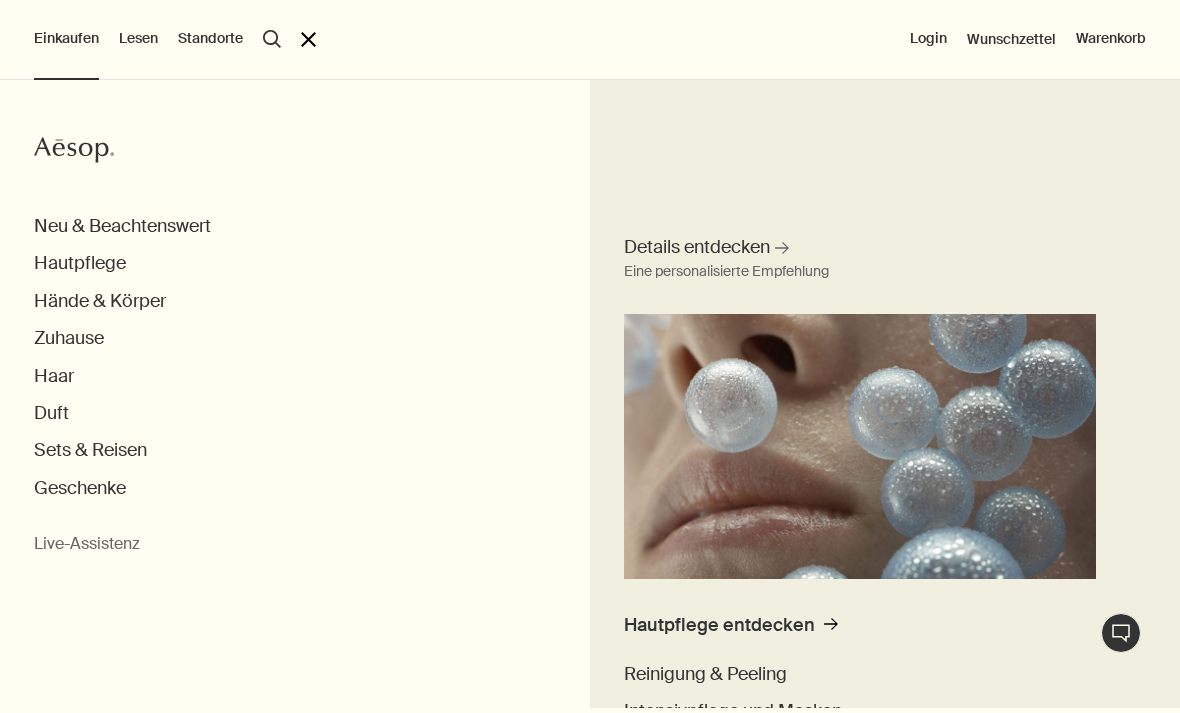 click on "Hände & Körper" at bounding box center [100, 301] 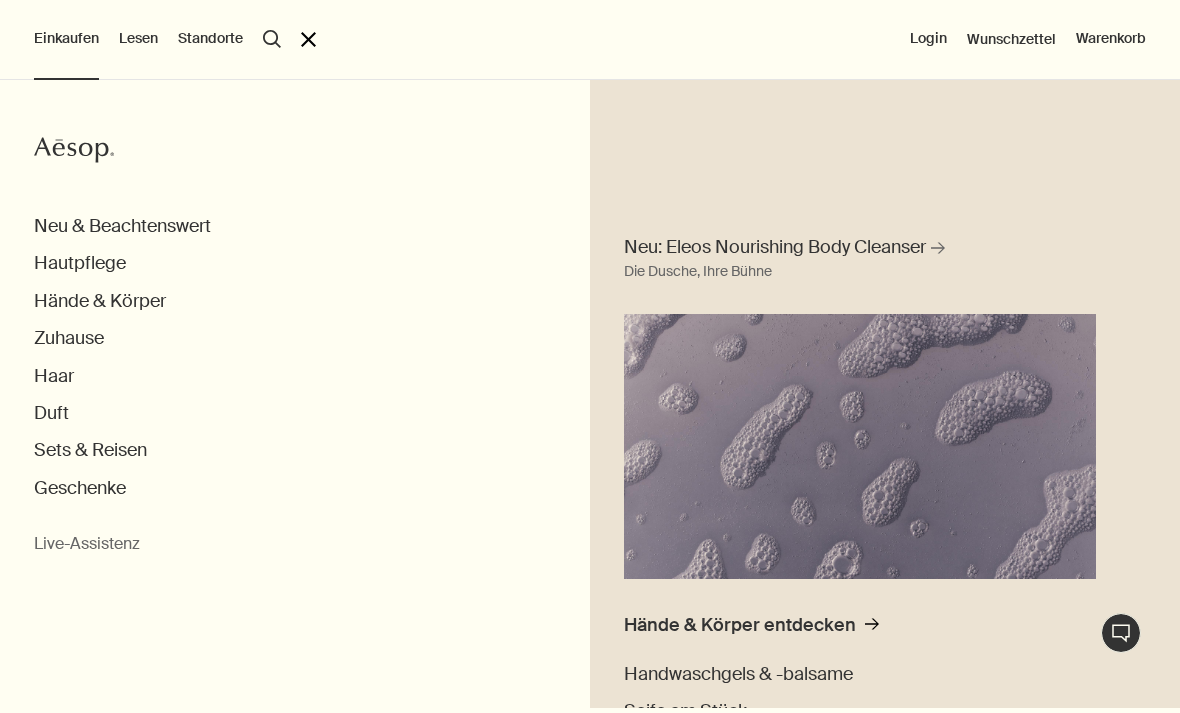 click on "Neu & Beachtenswert" at bounding box center [122, 226] 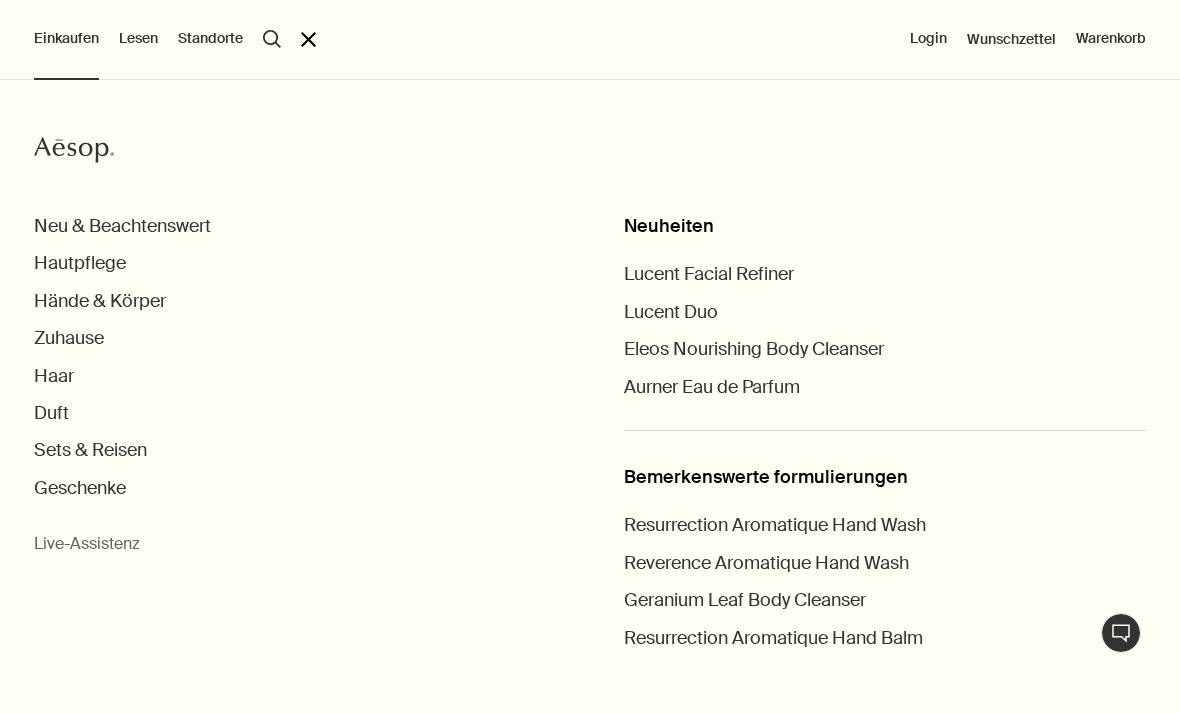 click on "Hände & Körper" at bounding box center (100, 301) 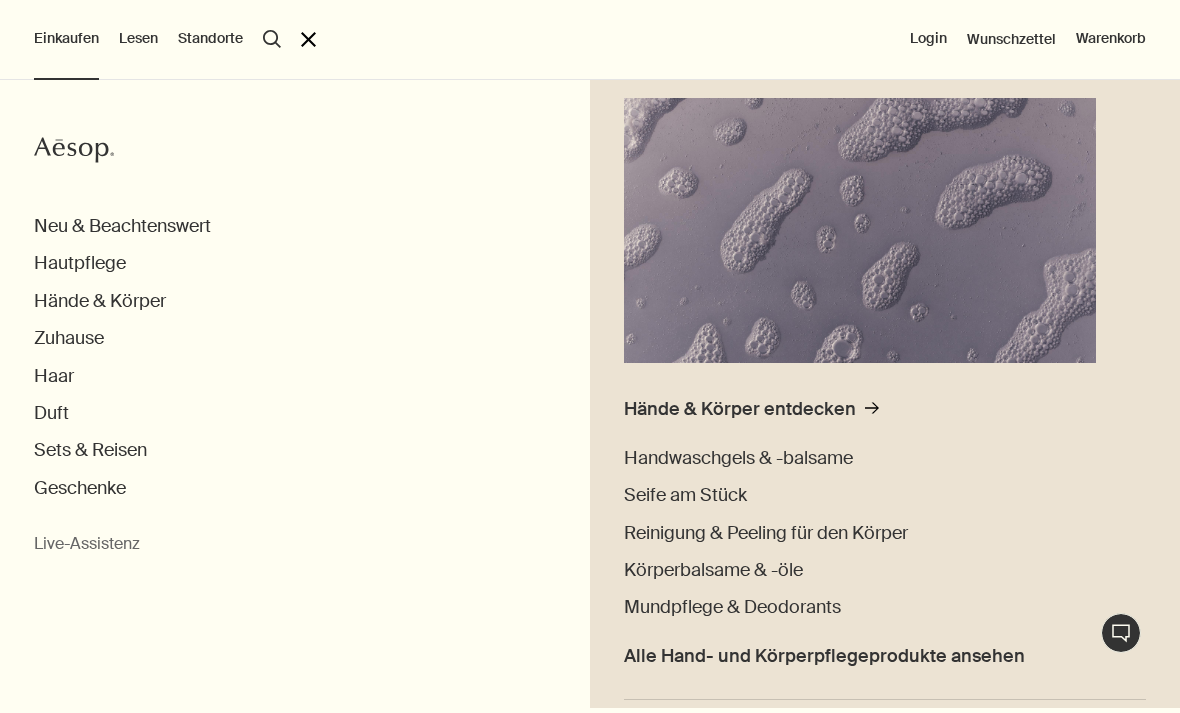 scroll, scrollTop: 217, scrollLeft: 0, axis: vertical 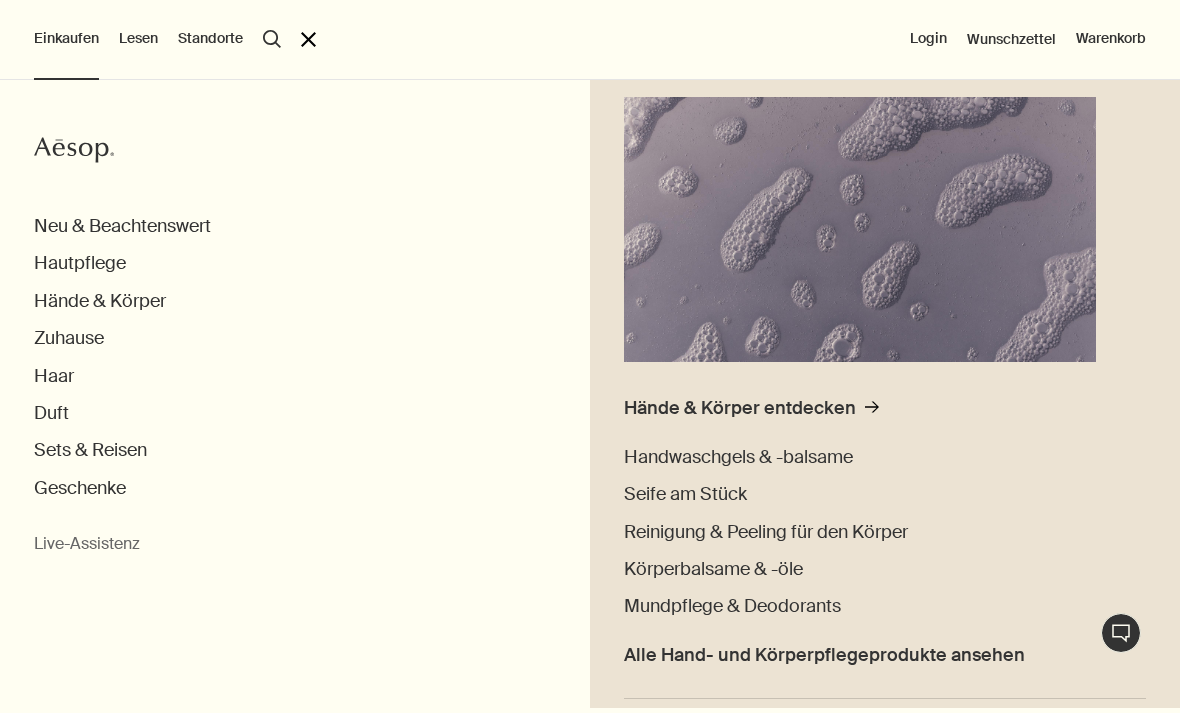 click on "Handwaschgels & -balsame" at bounding box center [738, 457] 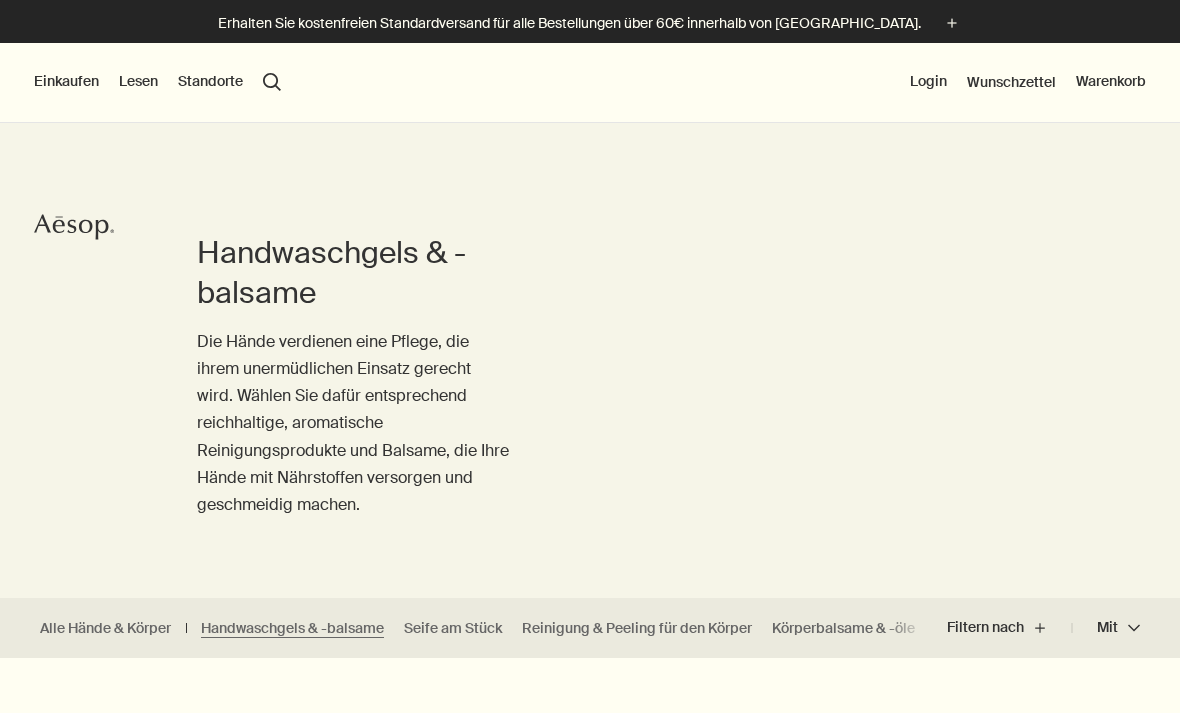 scroll, scrollTop: 0, scrollLeft: 0, axis: both 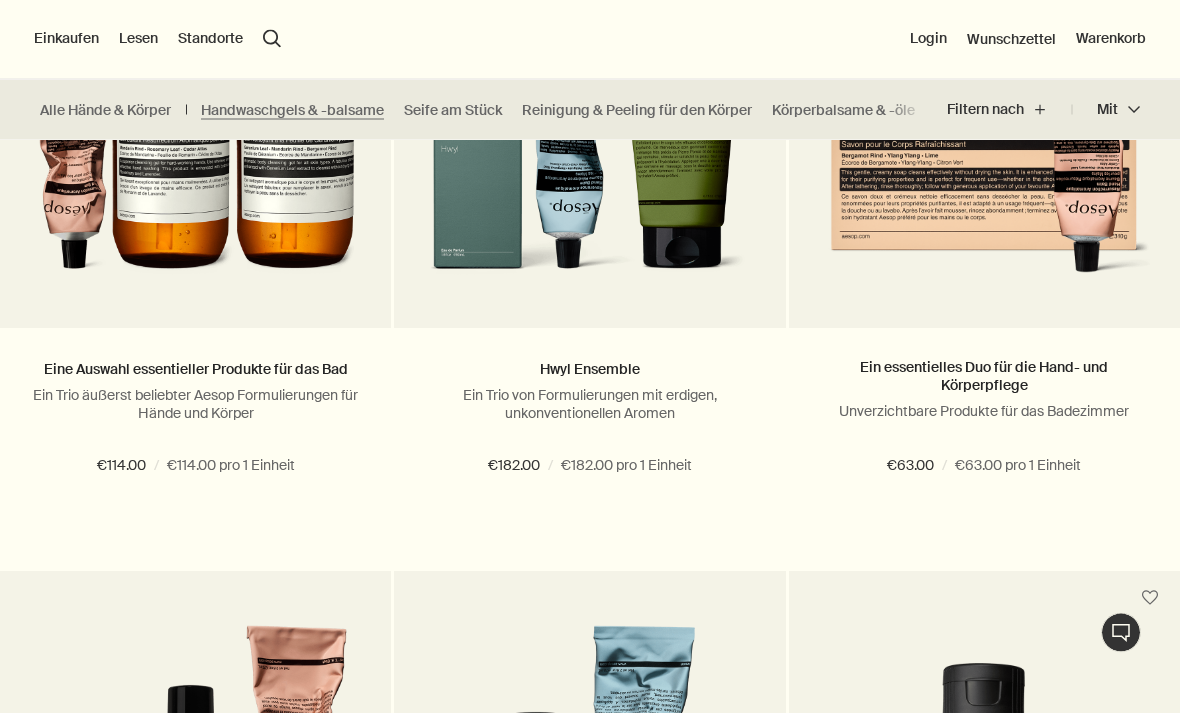 click on "Alle Hände & Körper" at bounding box center [105, 110] 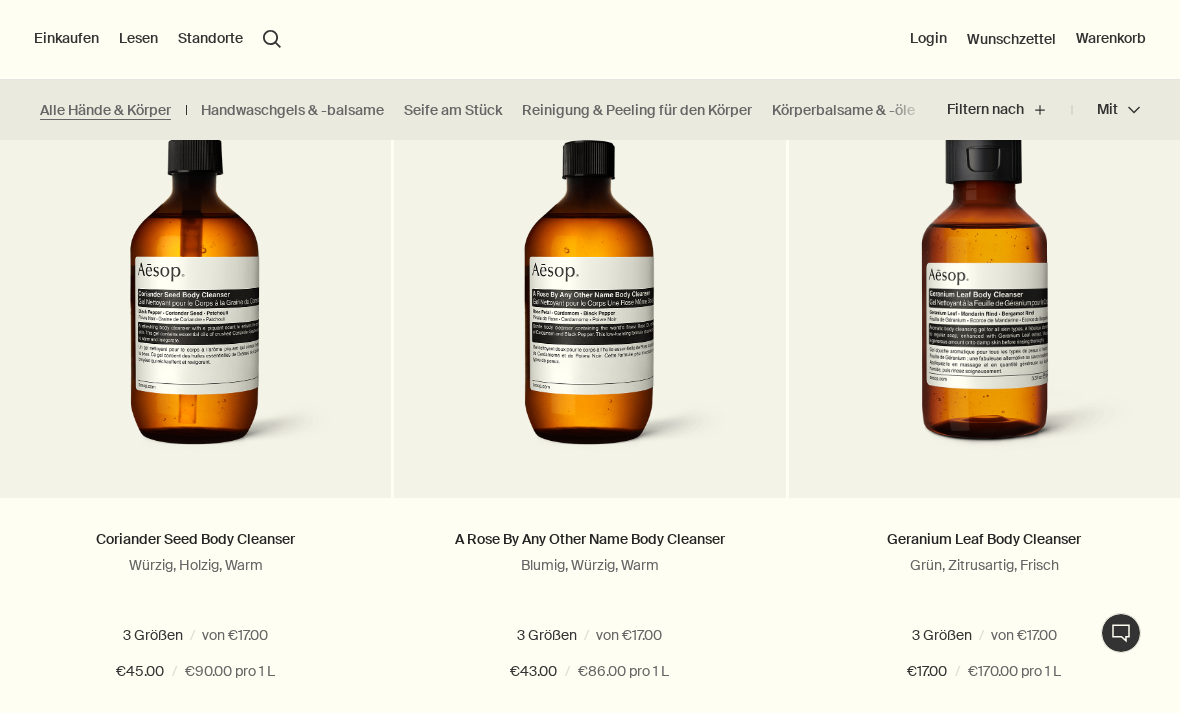 scroll, scrollTop: 4101, scrollLeft: 0, axis: vertical 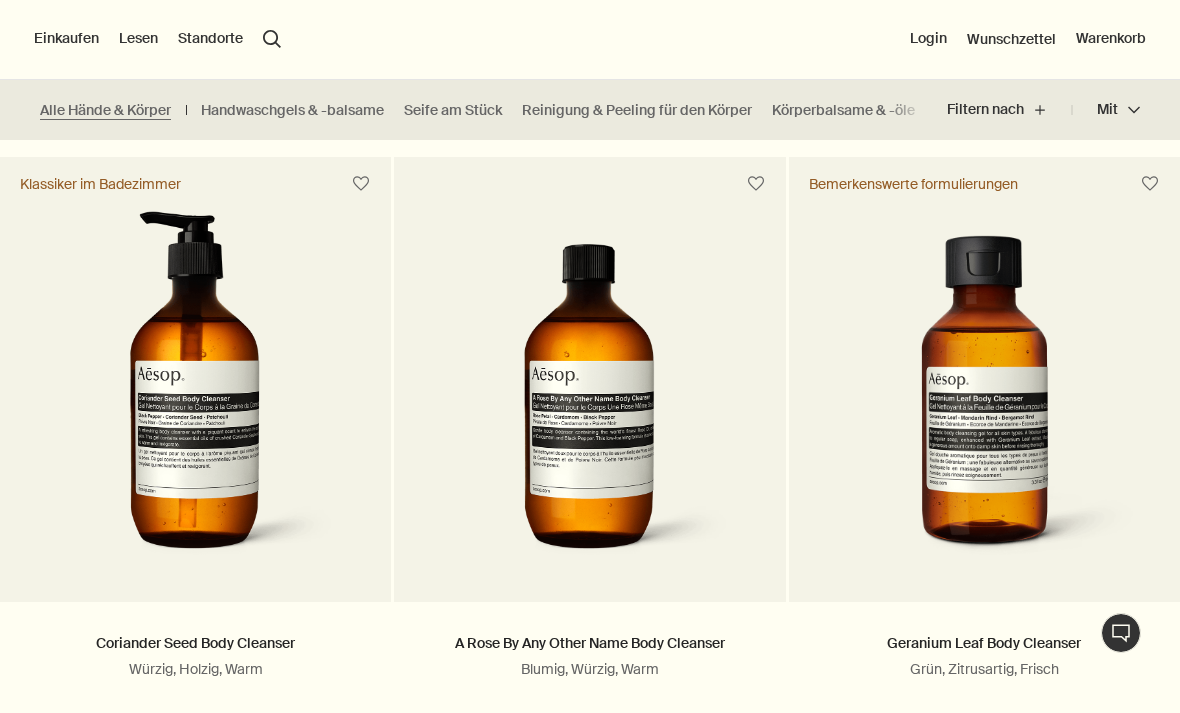 click on "Alle Hände & Körper" at bounding box center [105, 110] 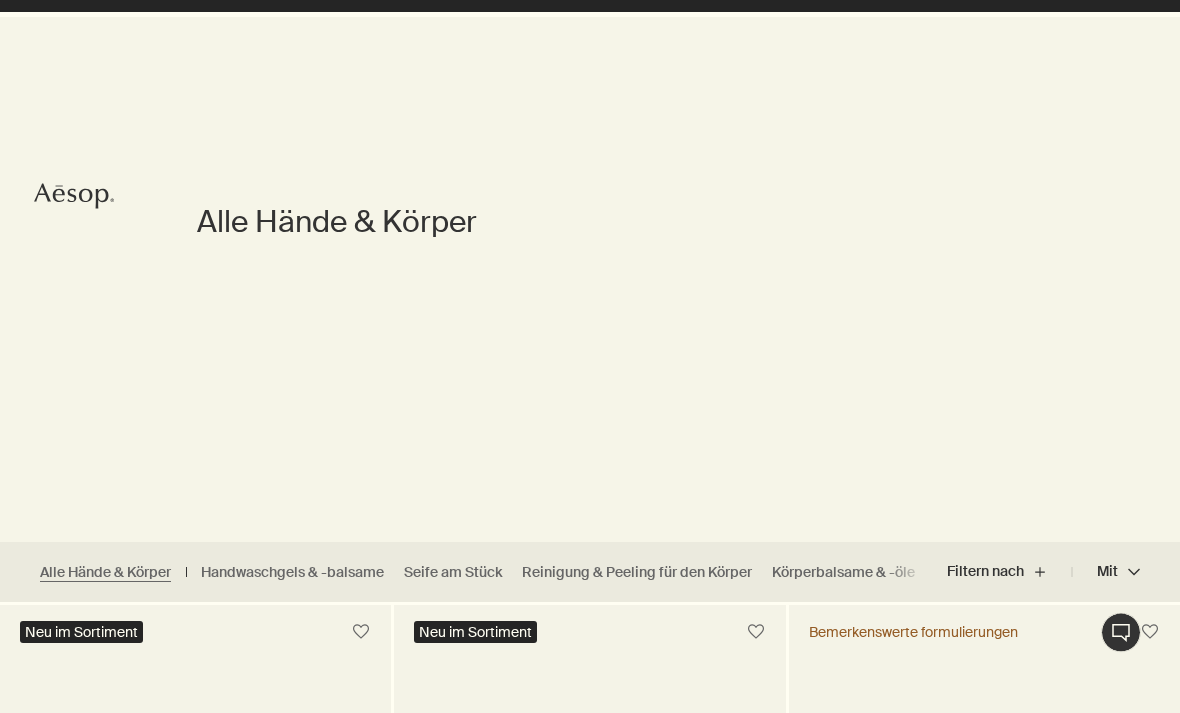 scroll, scrollTop: 0, scrollLeft: 0, axis: both 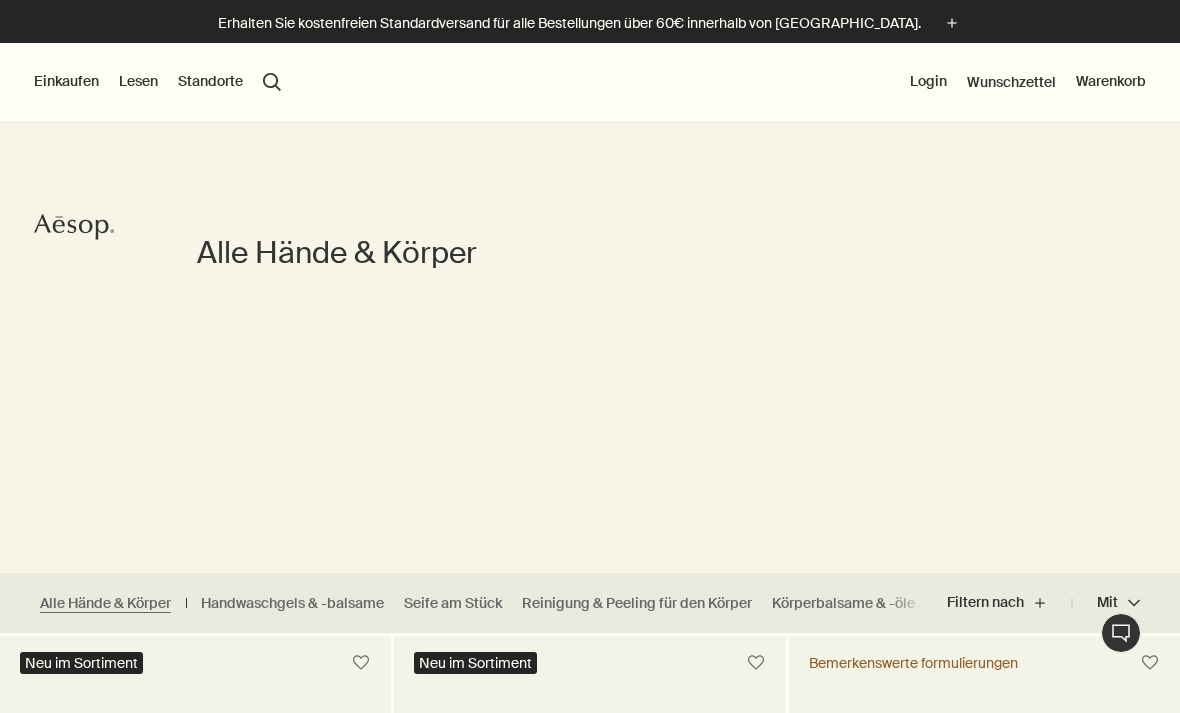click on "Erhalten Sie kostenfreien Standardversand für alle Bestellungen über 60€ innerhalb von Deutschland. plus" at bounding box center [590, 23] 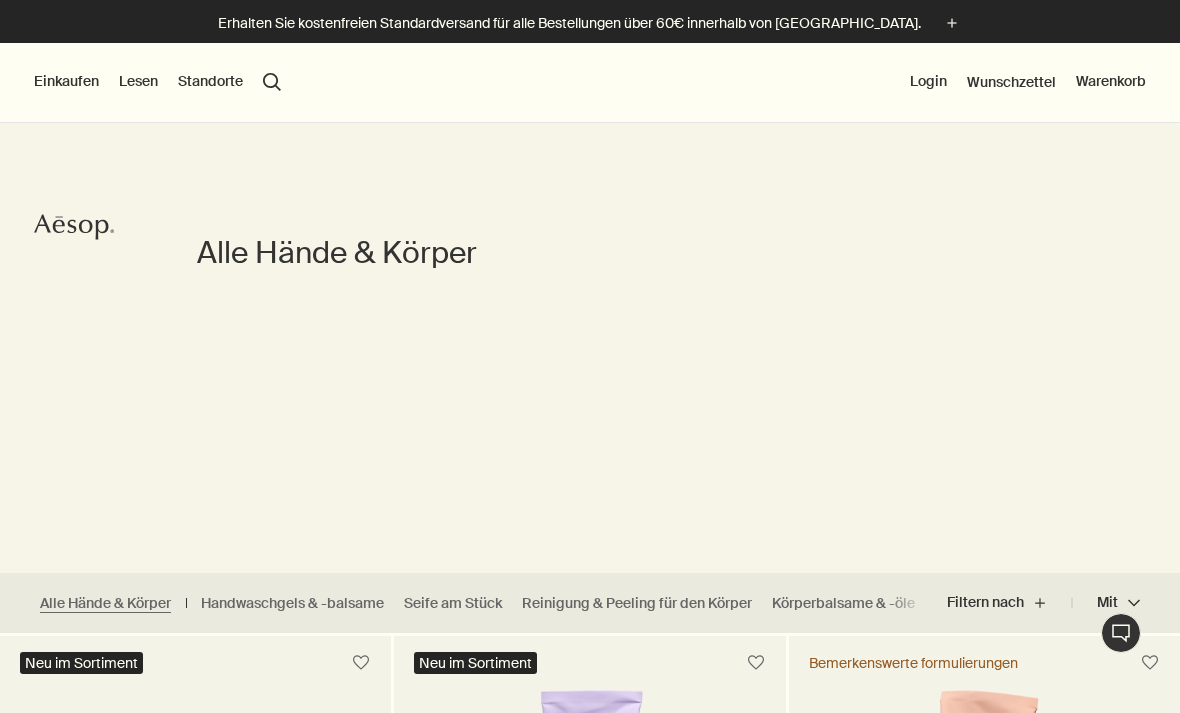 click on "Einkaufen Neu & Beachtenswert Hautpflege Hände & Körper Zuhause Haar Duft Sets & Reisen Geschenke Live-Assistenz Lesen Über Unsere Geschichte Karriere Die Aesop Foundation Hilfe   rightUpArrow Philosophie Design Produkte Standorte search Suchen Login Wunschzettel Warenkorb" at bounding box center (590, 83) 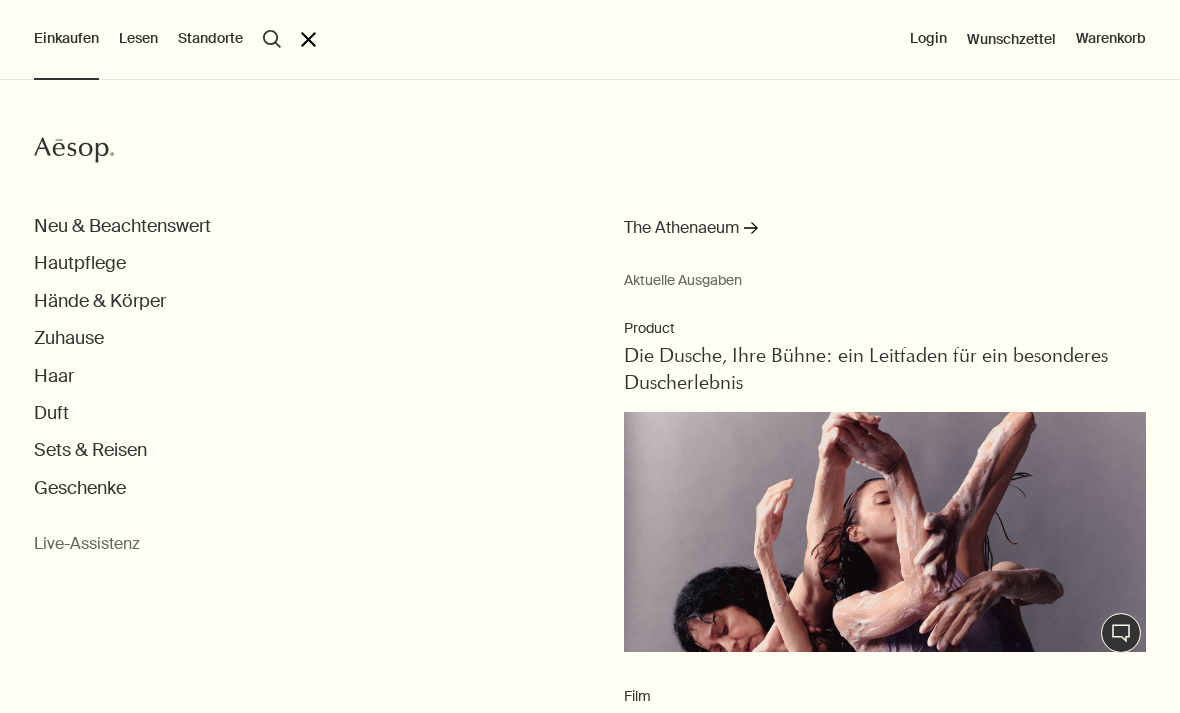 click on "Duft" at bounding box center [51, 413] 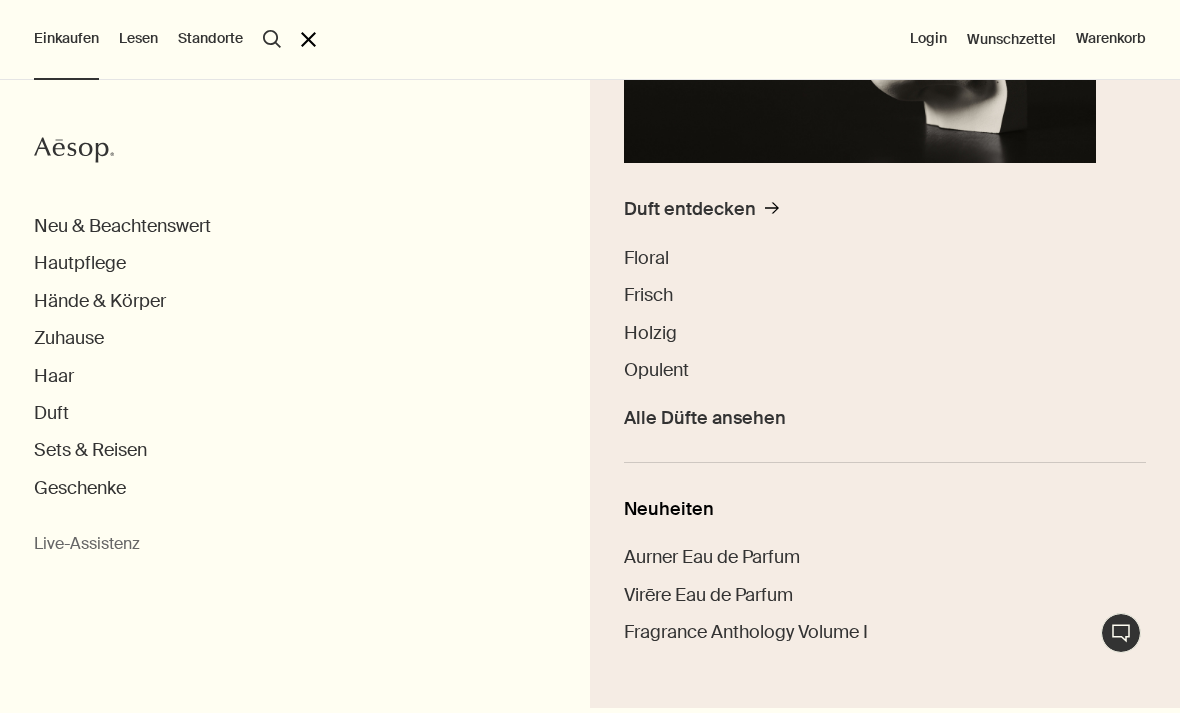 scroll, scrollTop: 415, scrollLeft: 0, axis: vertical 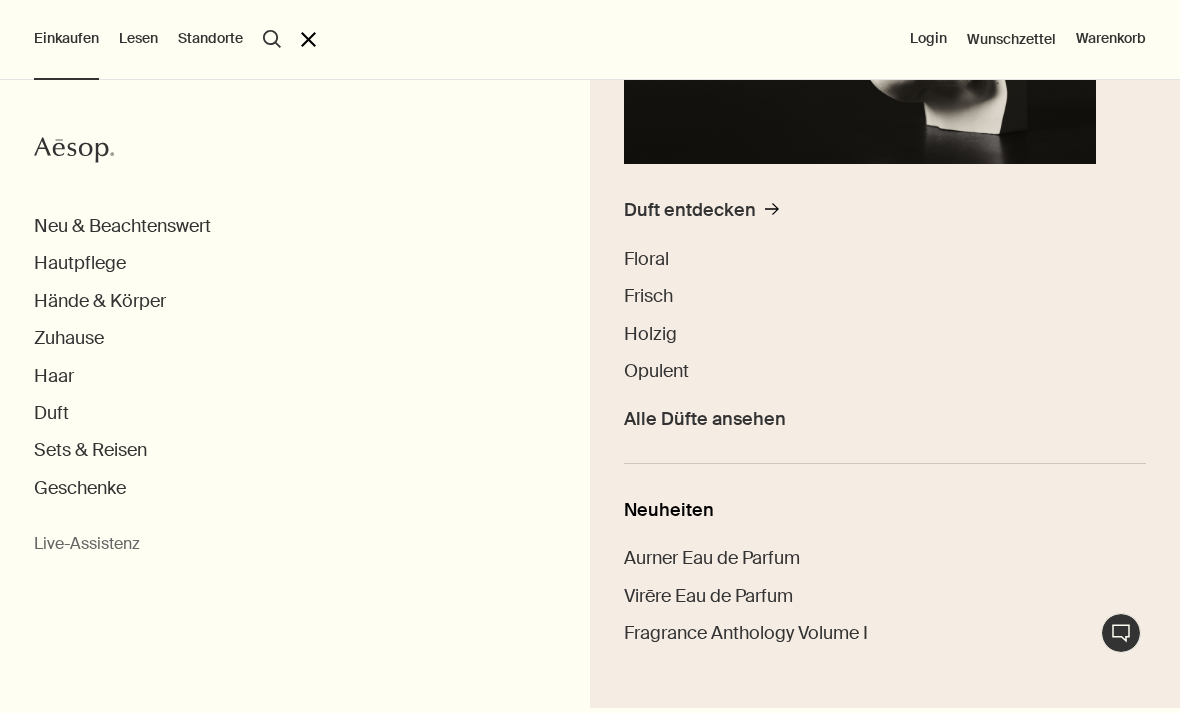 click on "Alle Düfte ansehen" at bounding box center (705, 419) 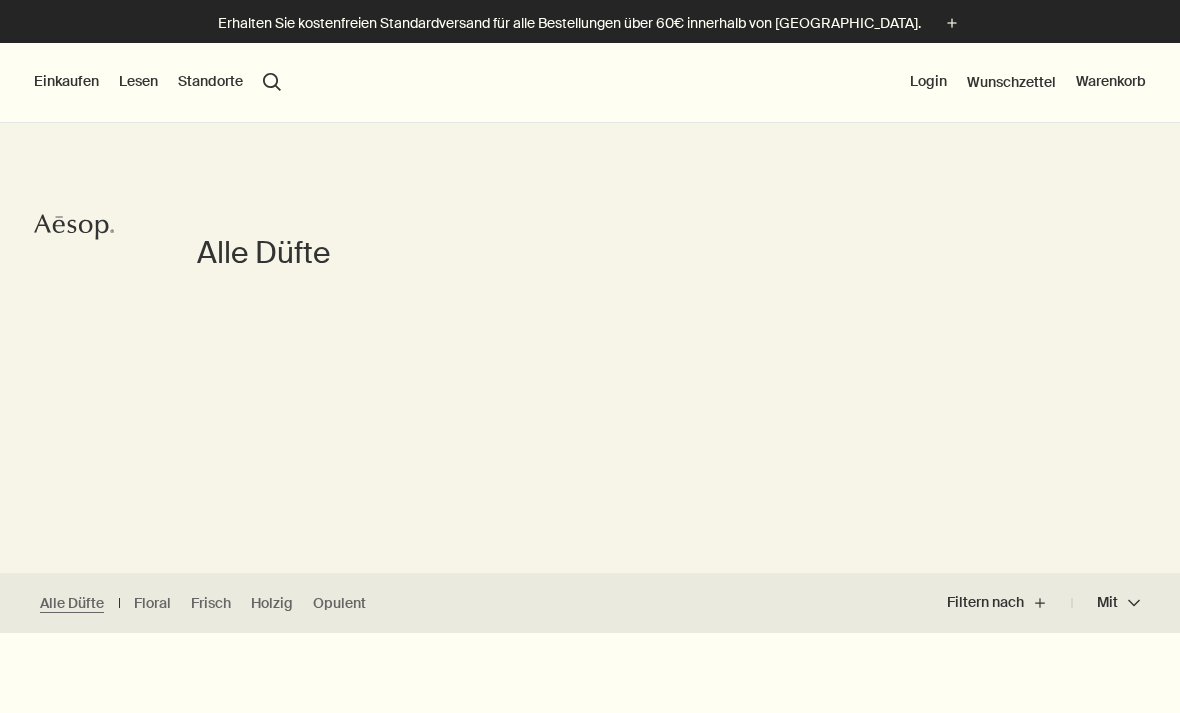 scroll, scrollTop: 0, scrollLeft: 0, axis: both 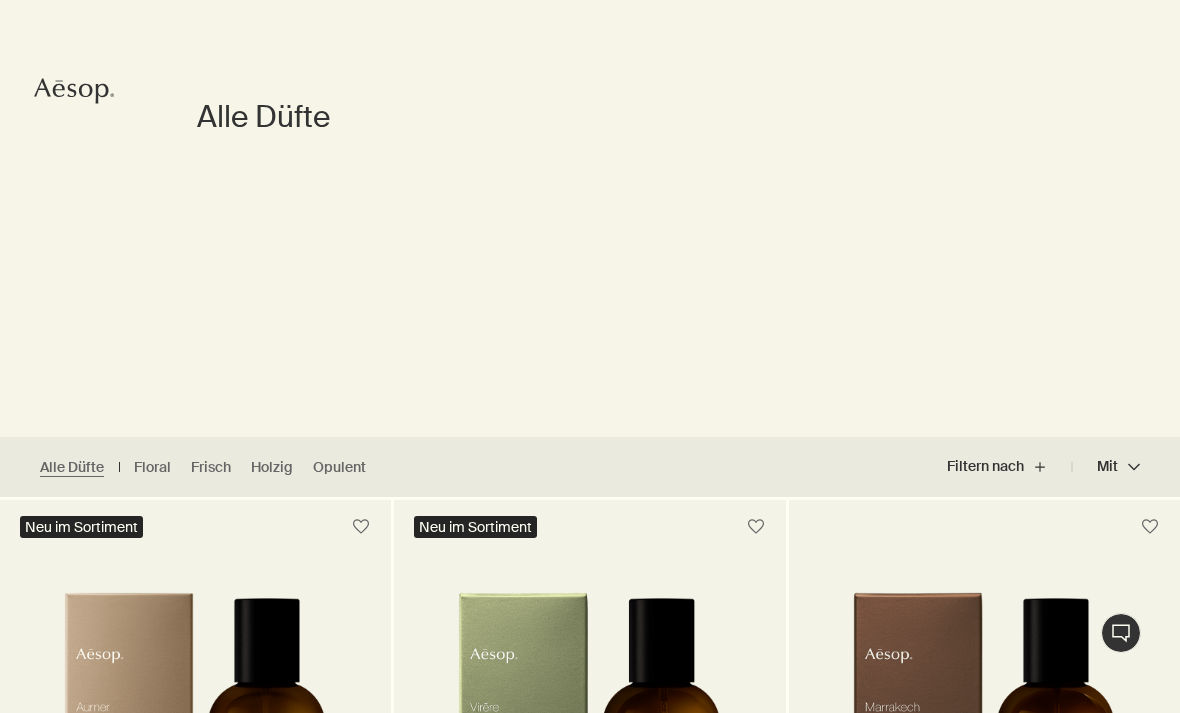 click on "Floral" at bounding box center (152, 467) 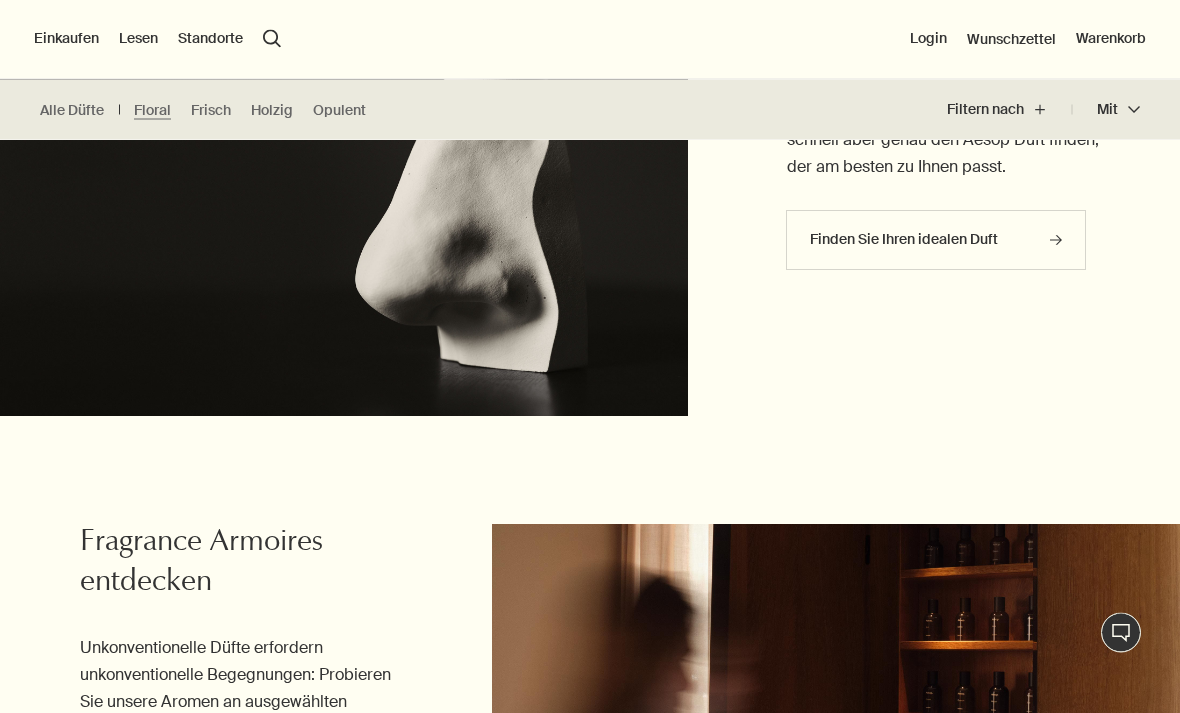 scroll, scrollTop: 1348, scrollLeft: 0, axis: vertical 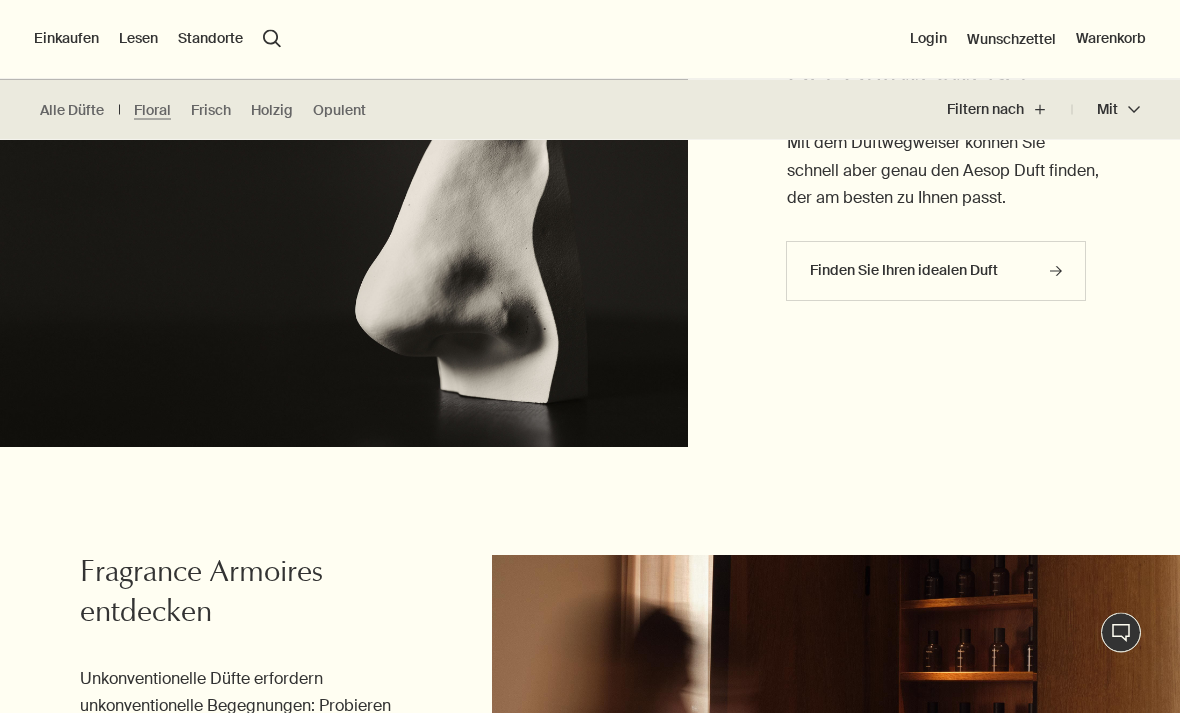 click on "Finden Sie Ihren idealen Duft   rightArrow" at bounding box center [936, 272] 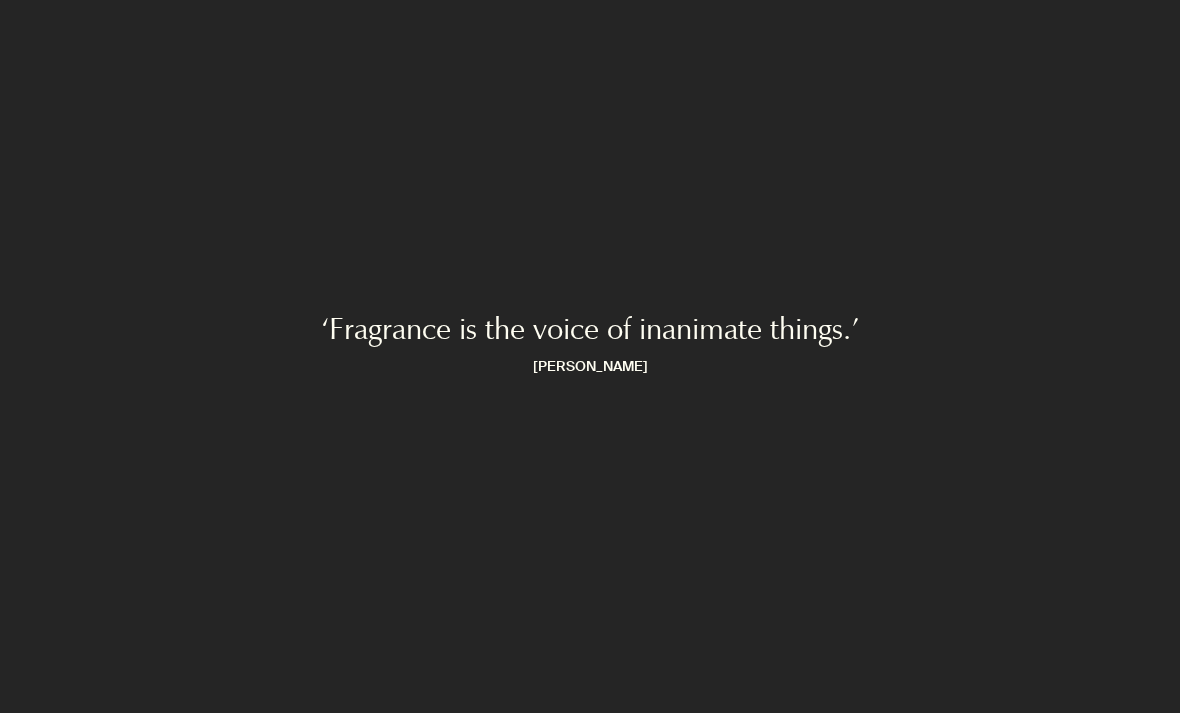 scroll, scrollTop: 0, scrollLeft: 0, axis: both 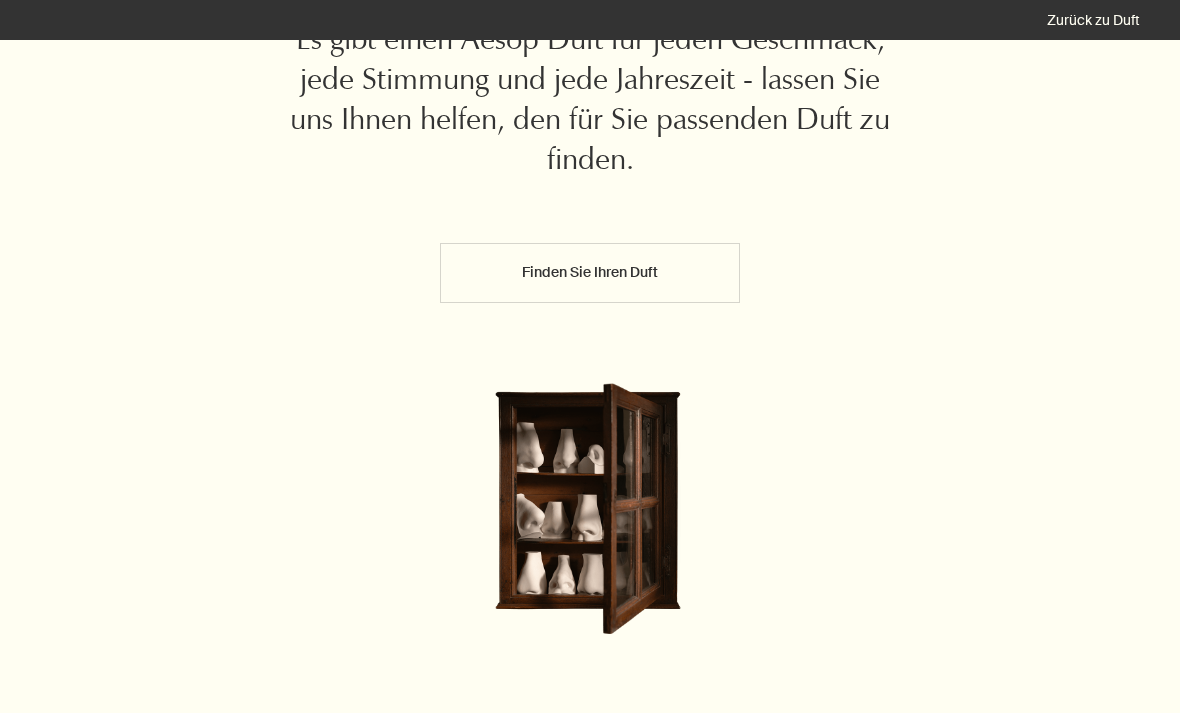 click on "Finden Sie Ihren Duft" at bounding box center (590, 273) 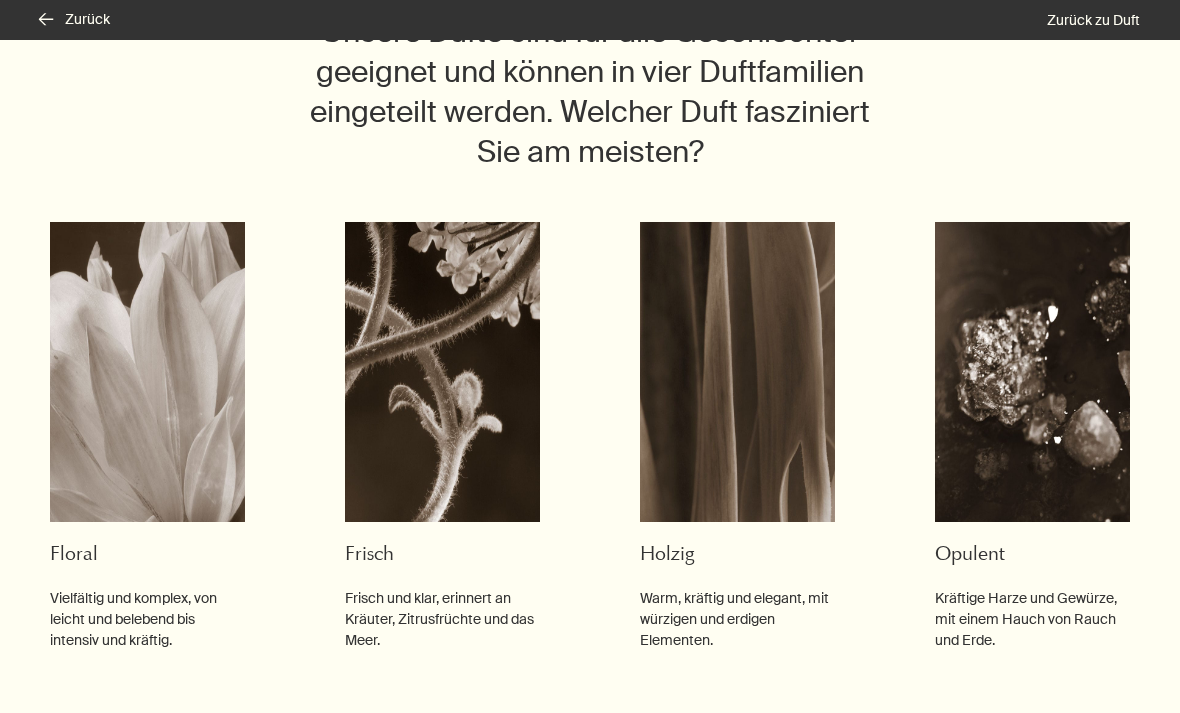 scroll, scrollTop: 179, scrollLeft: 0, axis: vertical 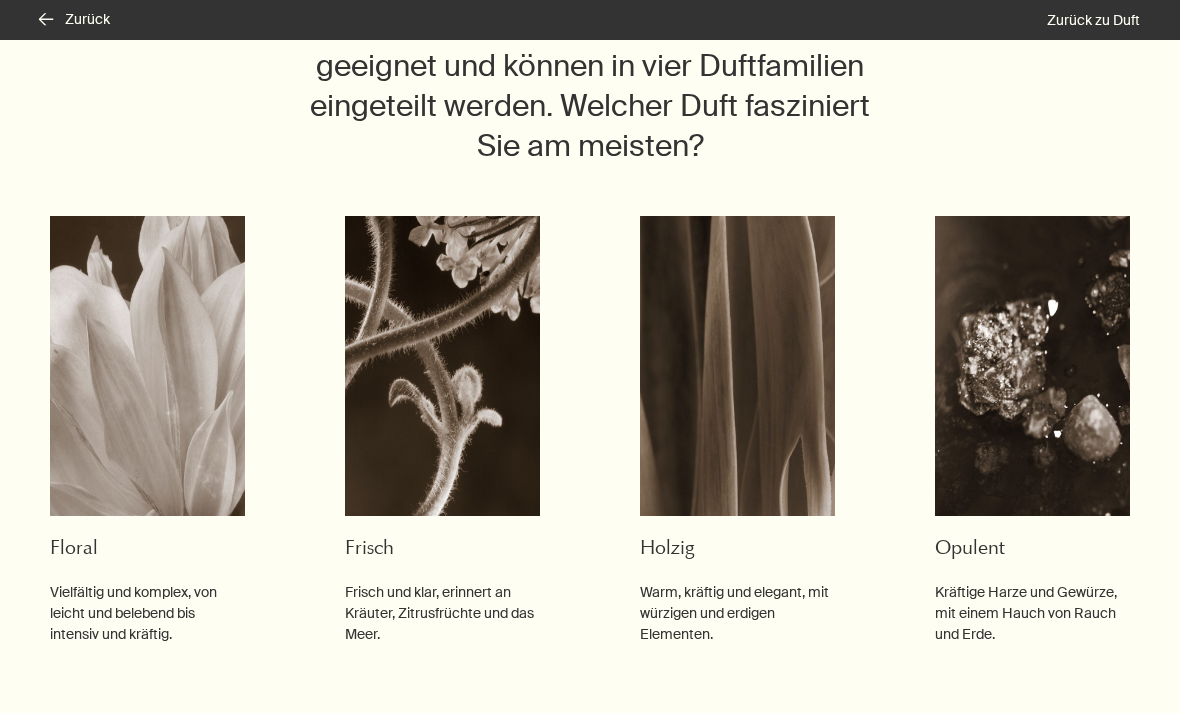 click at bounding box center (442, 366) 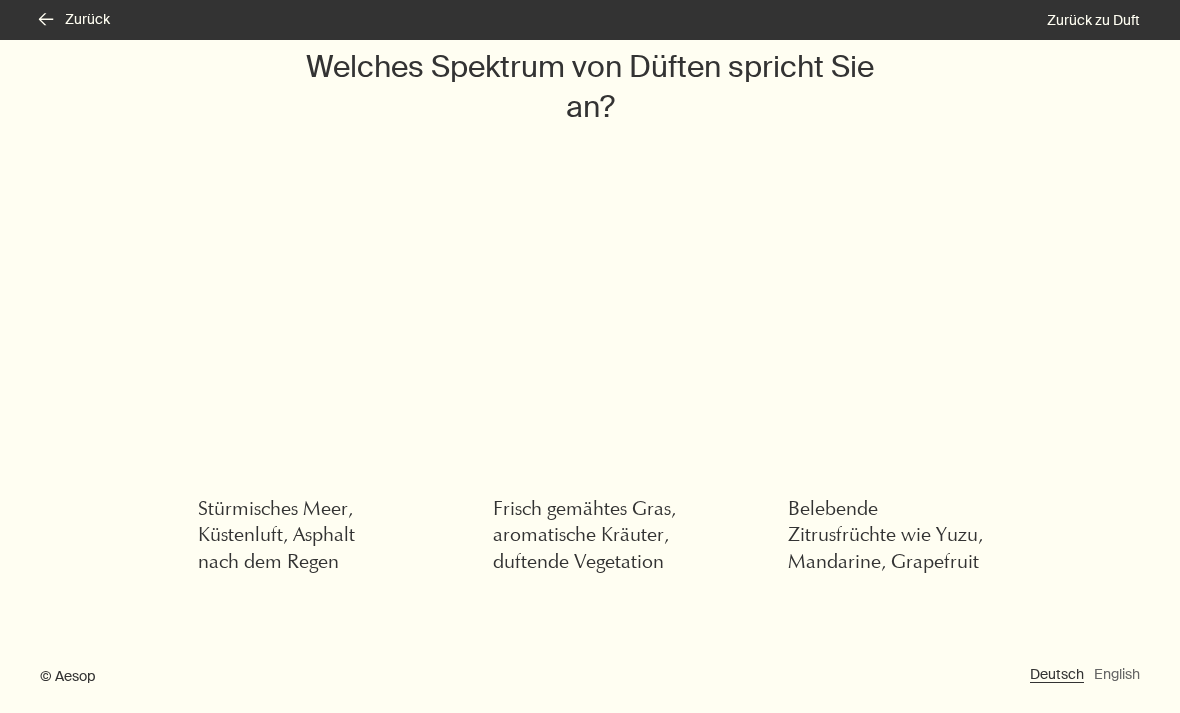 scroll, scrollTop: 70, scrollLeft: 0, axis: vertical 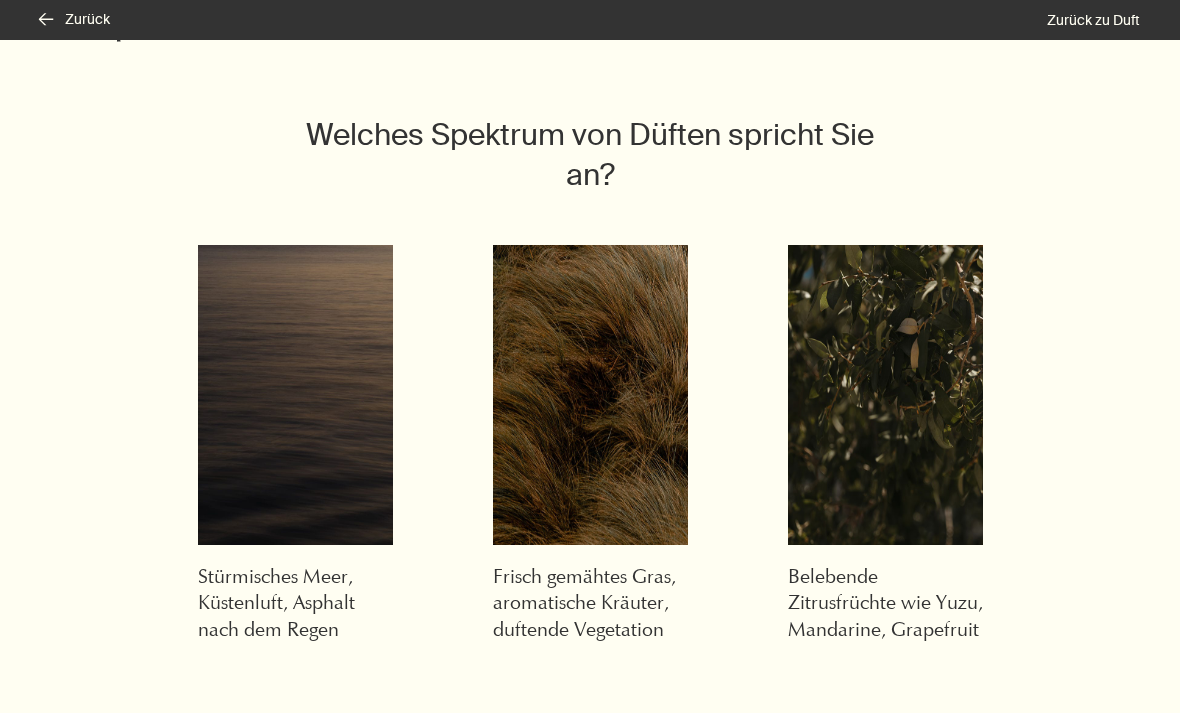 click at bounding box center (590, 395) 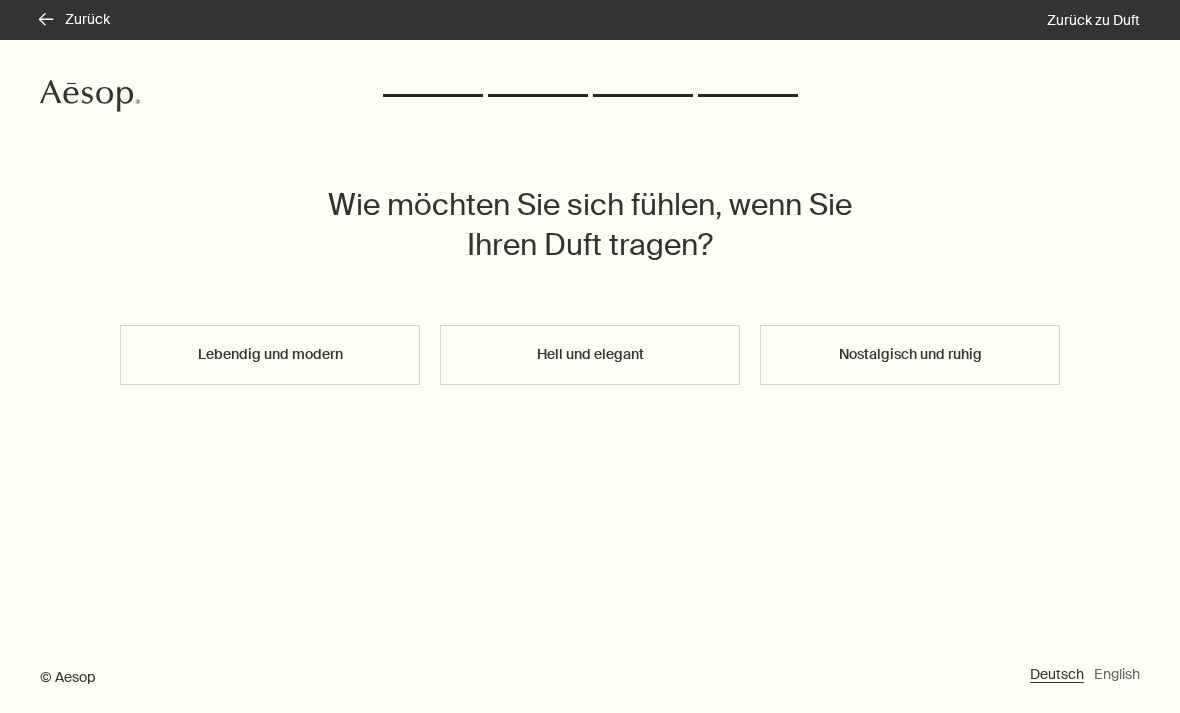 click on "Hell und elegant" at bounding box center [590, 355] 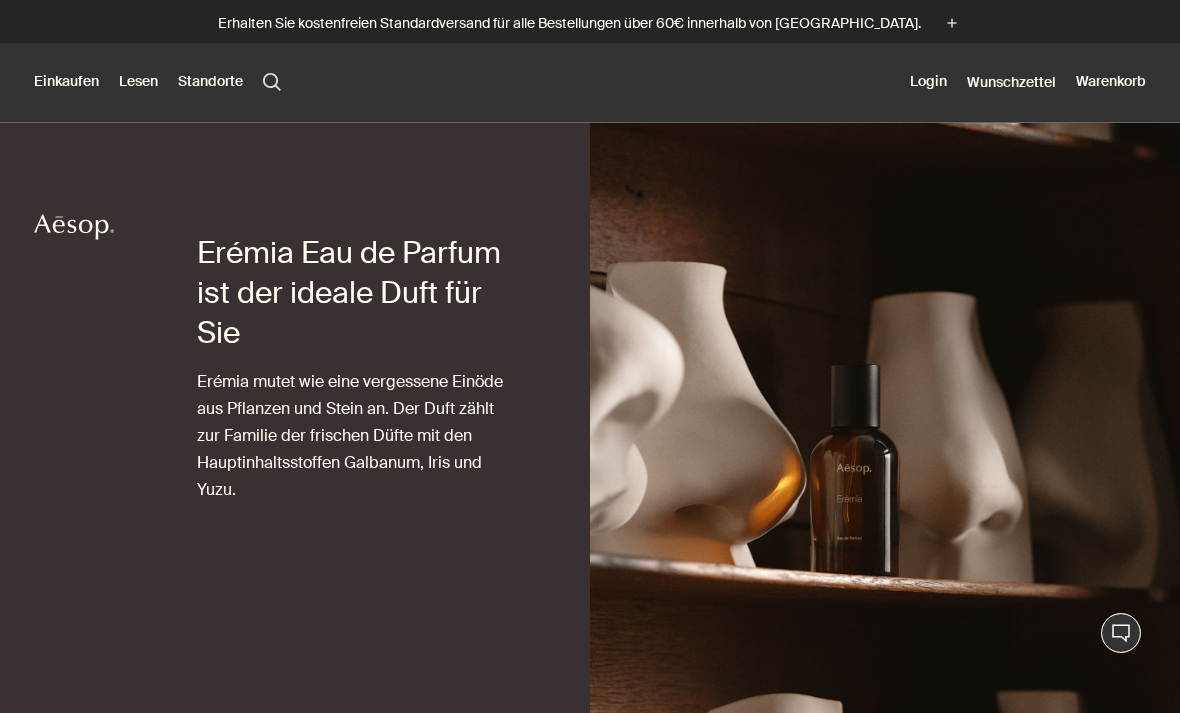 scroll, scrollTop: 0, scrollLeft: 0, axis: both 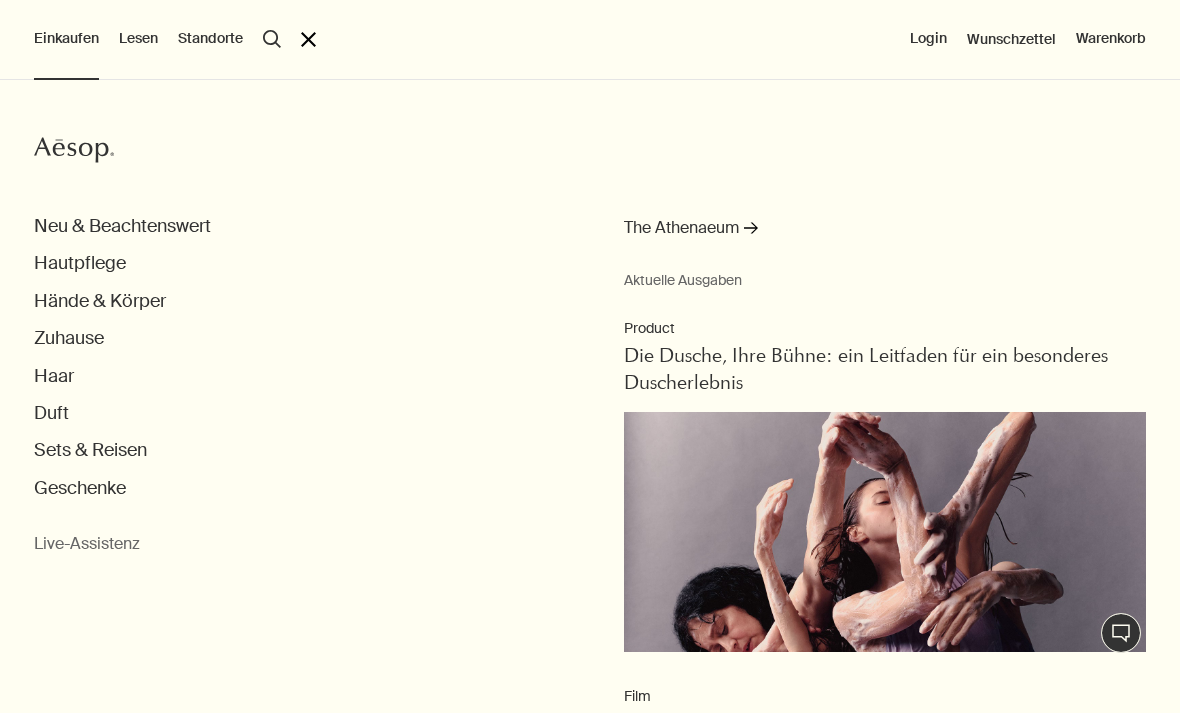 click on "Zuhause" at bounding box center (69, 338) 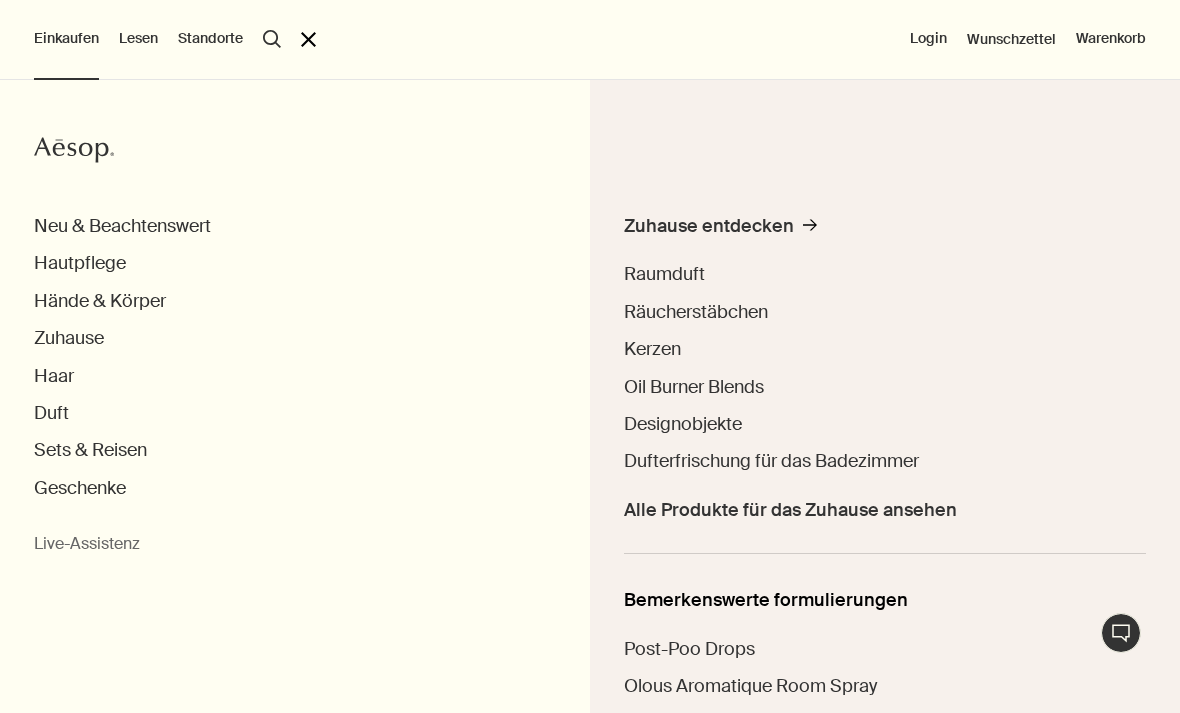 click on "Einkaufen Aesop Neu & Beachtenswert Hautpflege Hände & Körper Zuhause Zuhause entdecken   rightArrow Raumduft Räucherstäbchen Kerzen Oil Burner Blends Designobjekte Dufterfrischung für das Badezimmer Alle Produkte für das Zuhause ansehen Bemerkenswerte formulierungen Post-Poo Drops Olous Aromatique Room Spray Murasaki Aromatique Incense Haar Duft Sets & Reisen Geschenke Live-Assistenz Lesen Aesop Über Unsere Geschichte Karriere Die Aesop Foundation Hilfe   rightUpArrow Philosophie Design Produkte Standorte Aesop search Suchen Aesop close Login Wunschzettel Warenkorb" at bounding box center [590, 356] 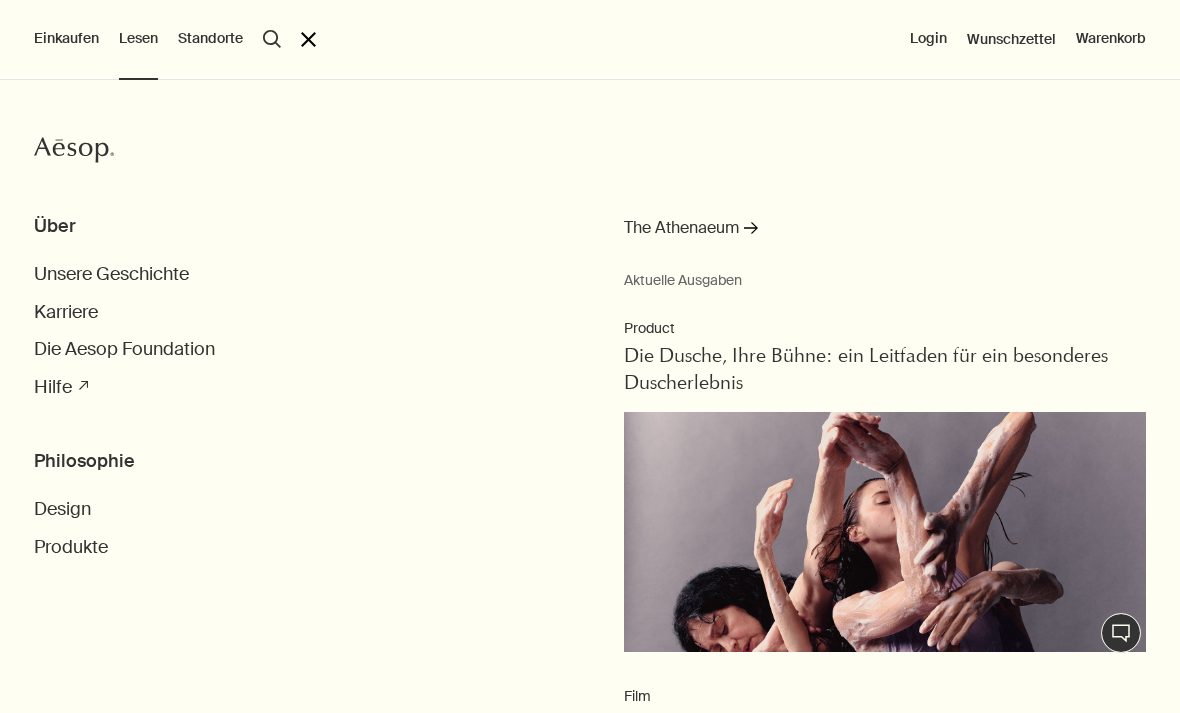 click on "Aesop Über Unsere Geschichte Karriere Die Aesop Foundation Hilfe   rightUpArrow Philosophie Design Produkte The Athenaeum rightArrow Aktuelle Ausgaben Product Die Dusche, Ihre Bühne: ein Leitfaden für ein besonderes Duscherlebnis Film Eine Aesop-Filmografie mit Filmen, die die Fantasie anregen  Film „The Soap Service“: ein Schauspiel des Schenkens, inspiriert vom Kino  Playlist Der Klang von Aesop  Lektionen aus dem Labor Ouranon Eau de Parfum: das letzte Kapitel der Othertopias" at bounding box center [590, 396] 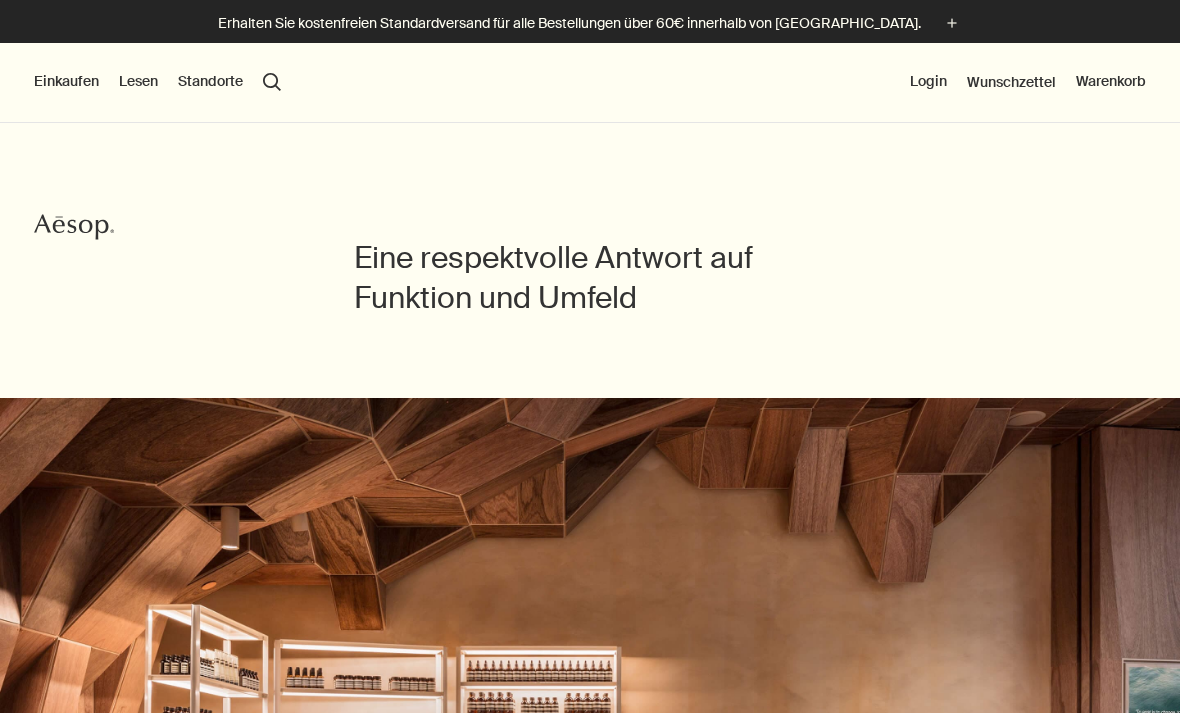 scroll, scrollTop: 0, scrollLeft: 0, axis: both 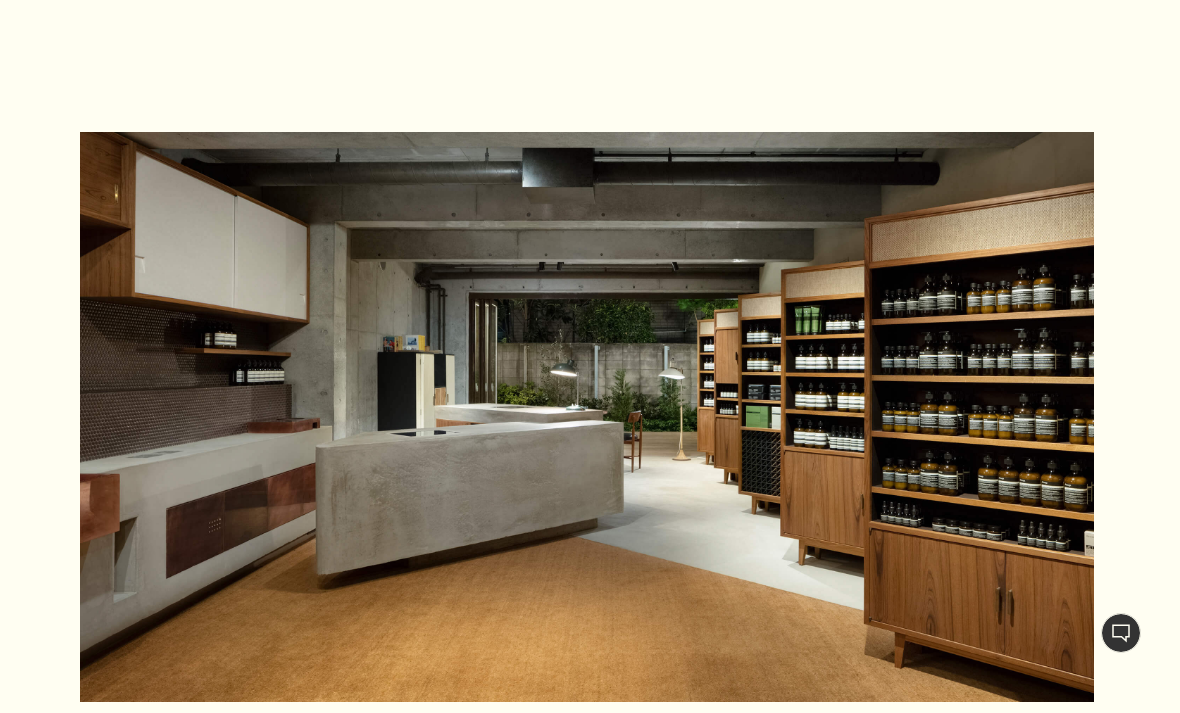 click on "chevron" at bounding box center (1140, 411) 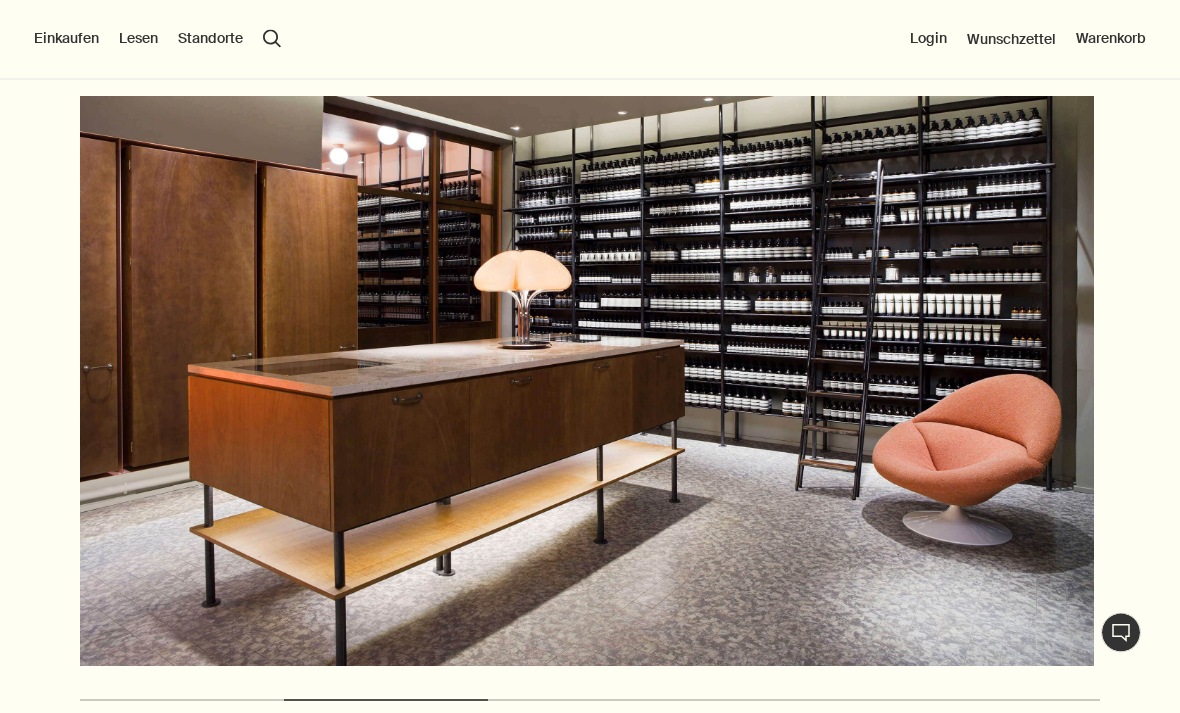scroll, scrollTop: 1767, scrollLeft: 0, axis: vertical 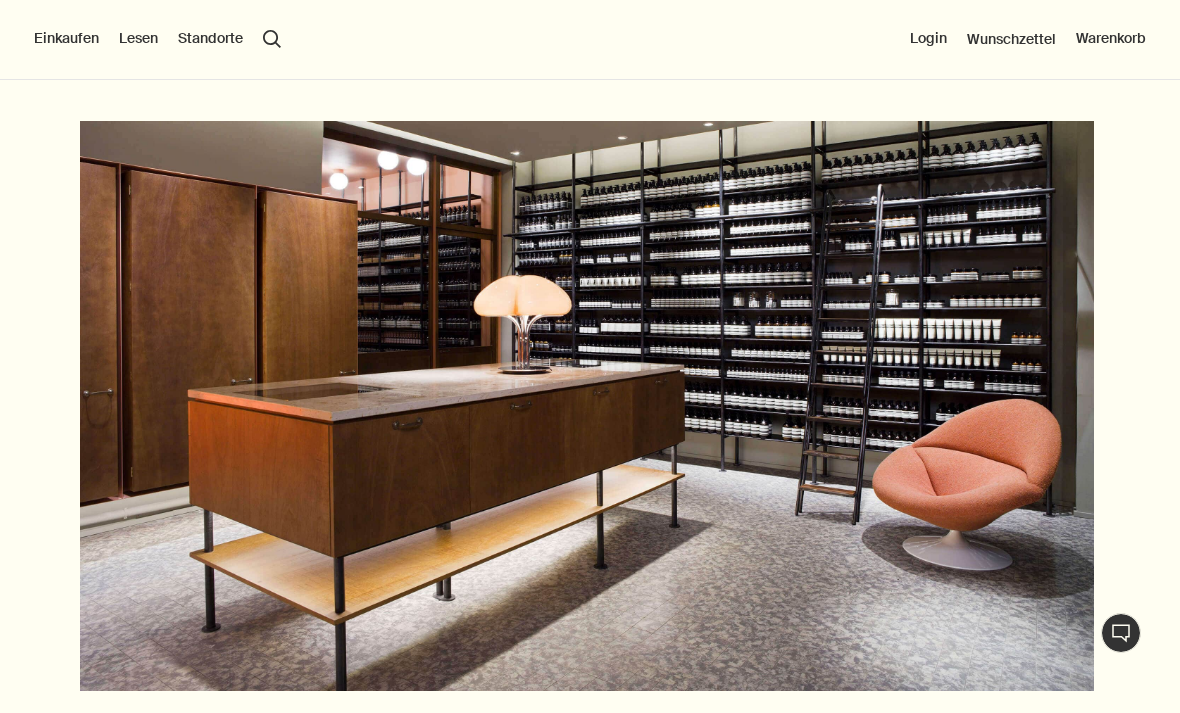 click on "chevron" at bounding box center (1140, 400) 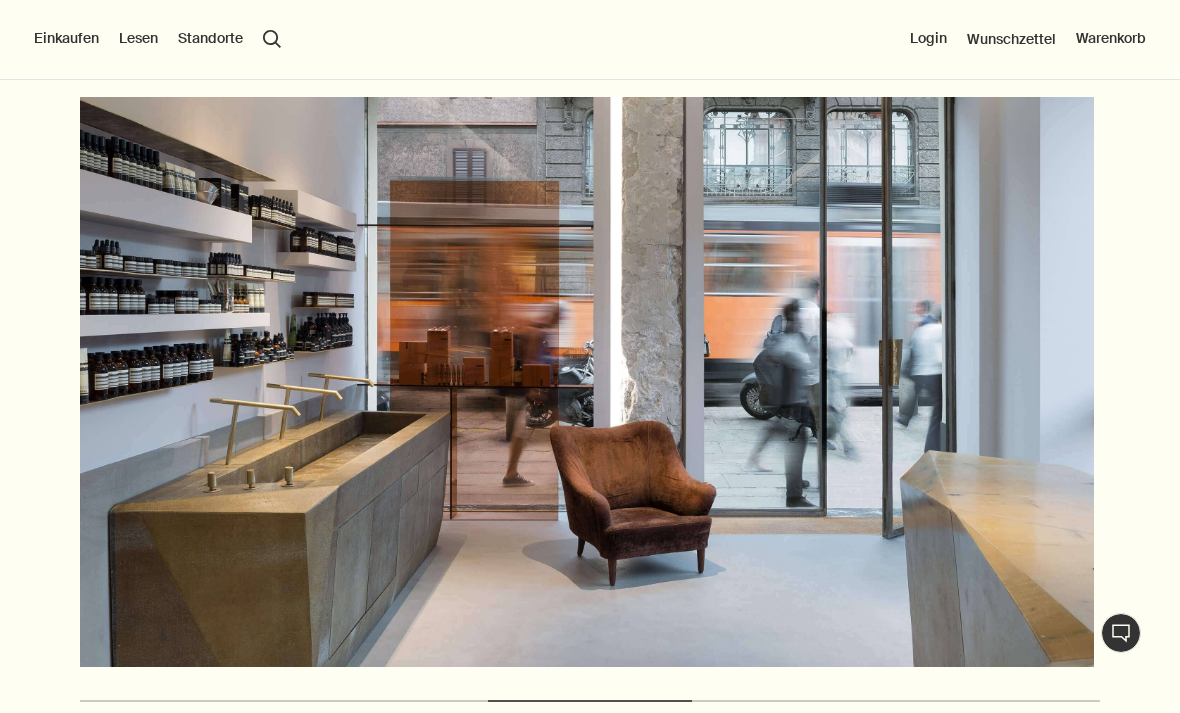 scroll, scrollTop: 1798, scrollLeft: 0, axis: vertical 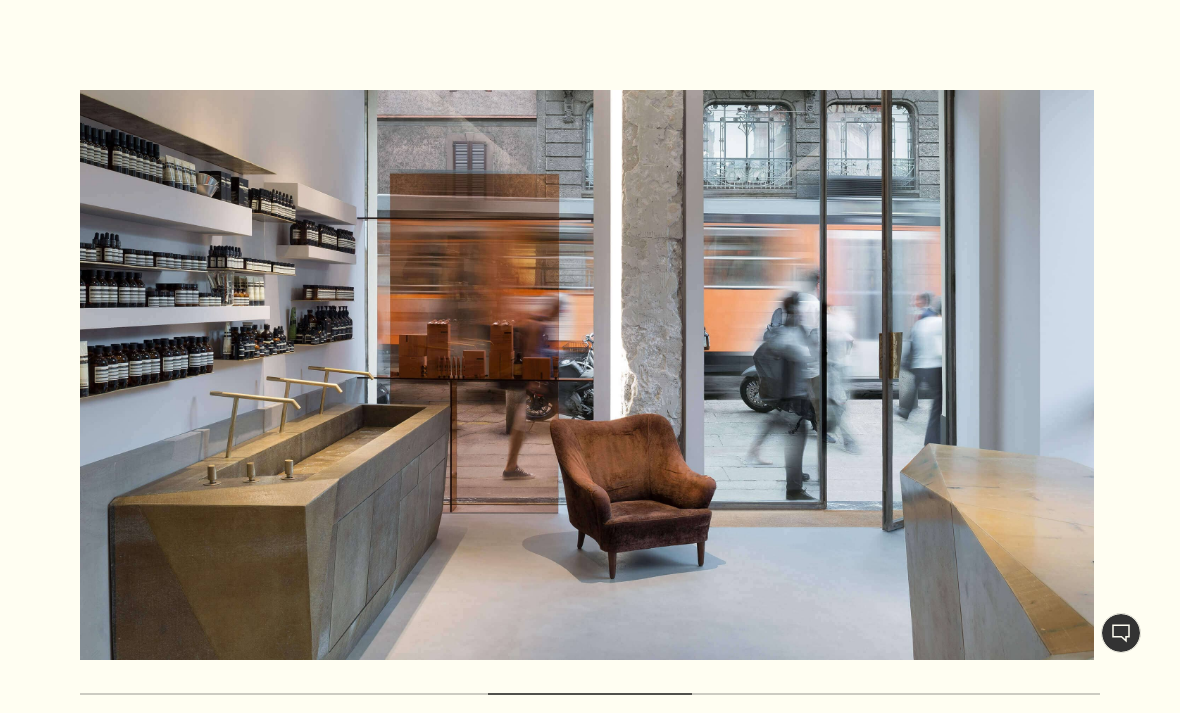 click on "chevron" at bounding box center [1140, 369] 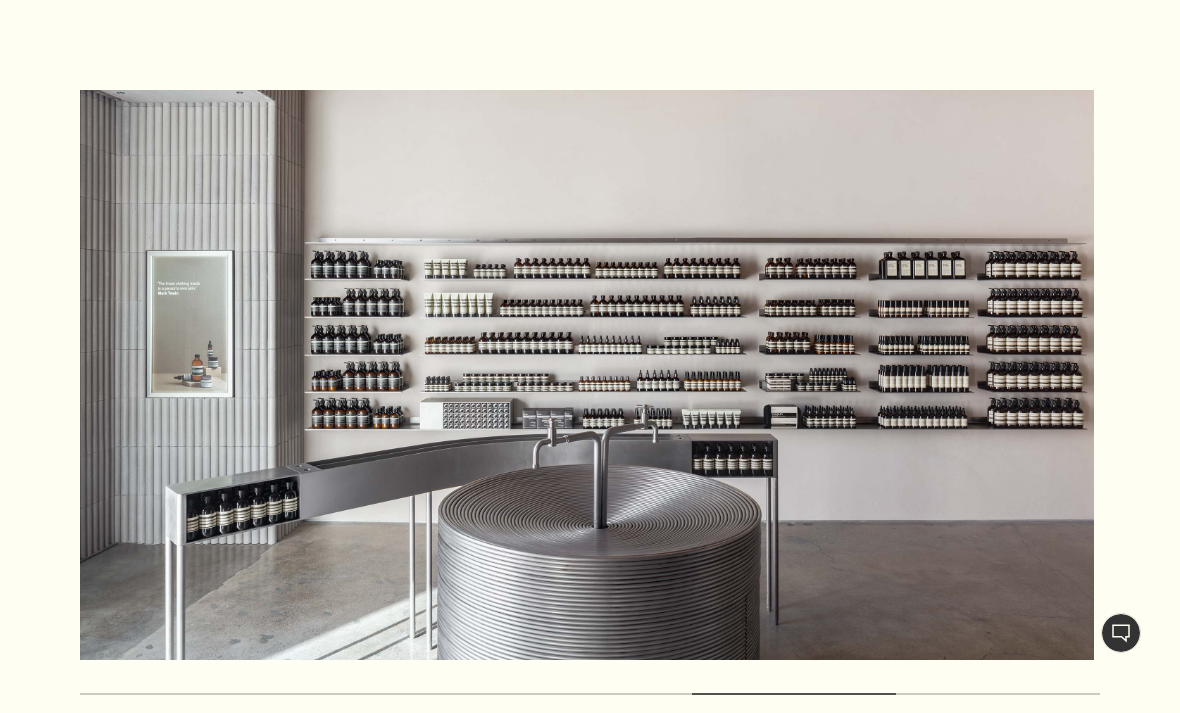 click on "chevron" at bounding box center (1140, 369) 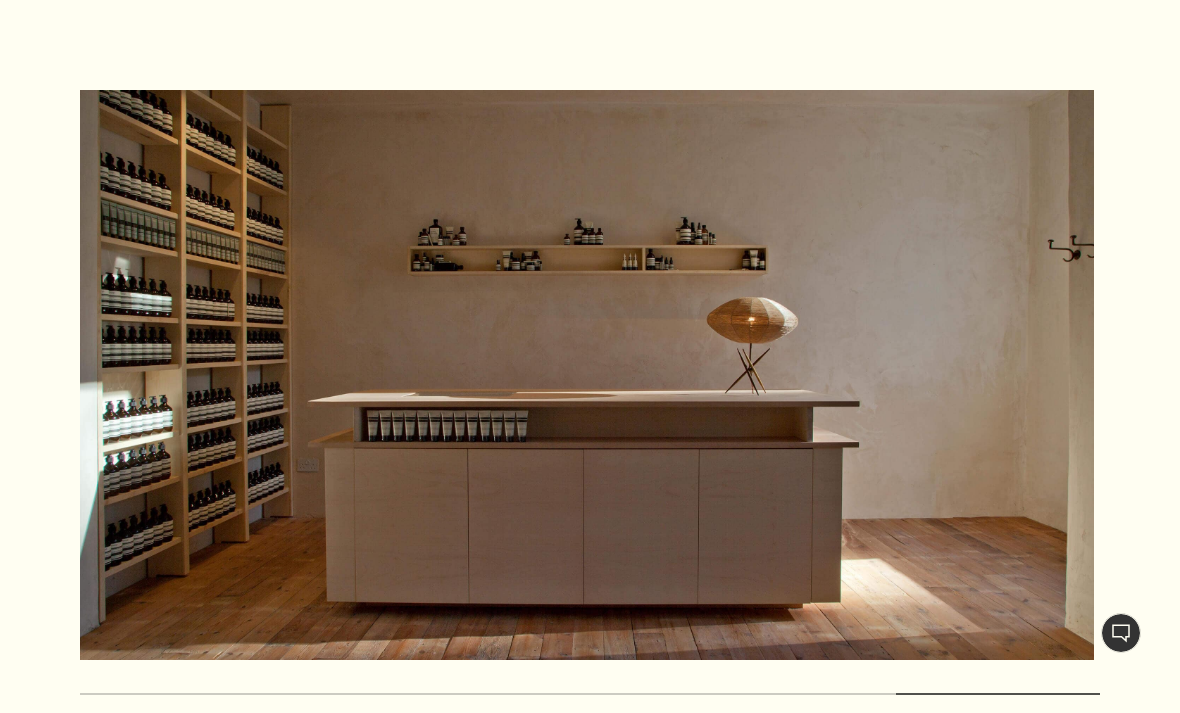 click on "chevron" at bounding box center (1140, 369) 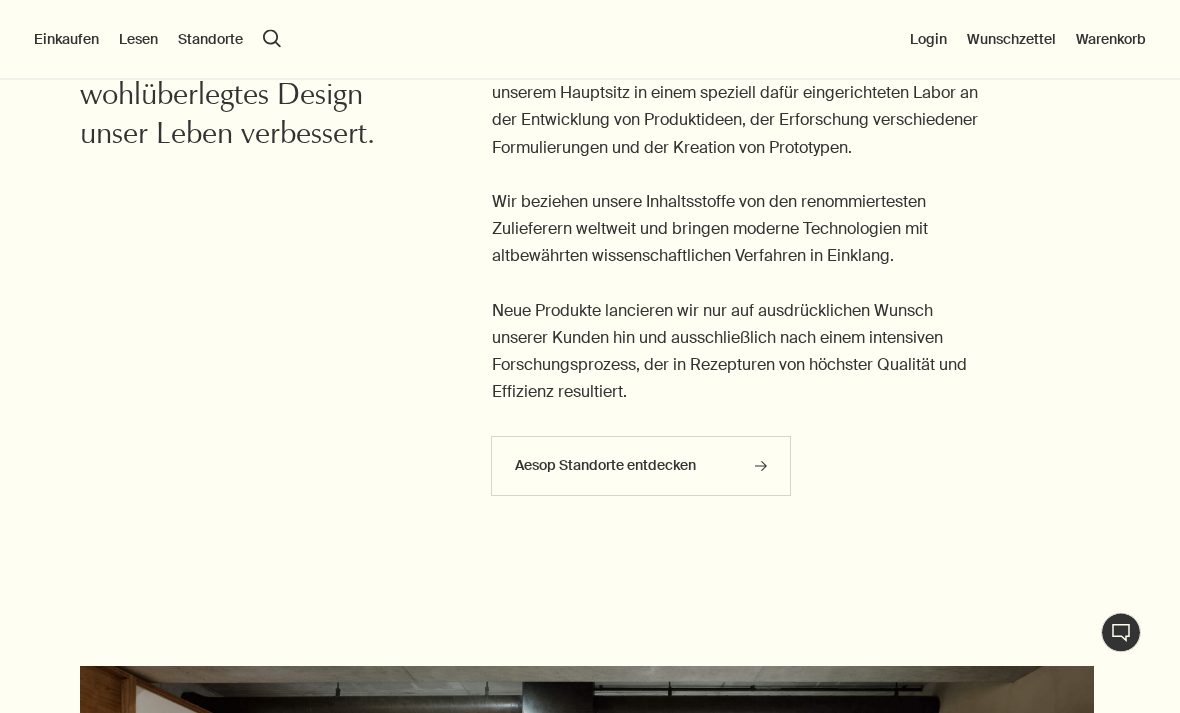 scroll, scrollTop: 1201, scrollLeft: 0, axis: vertical 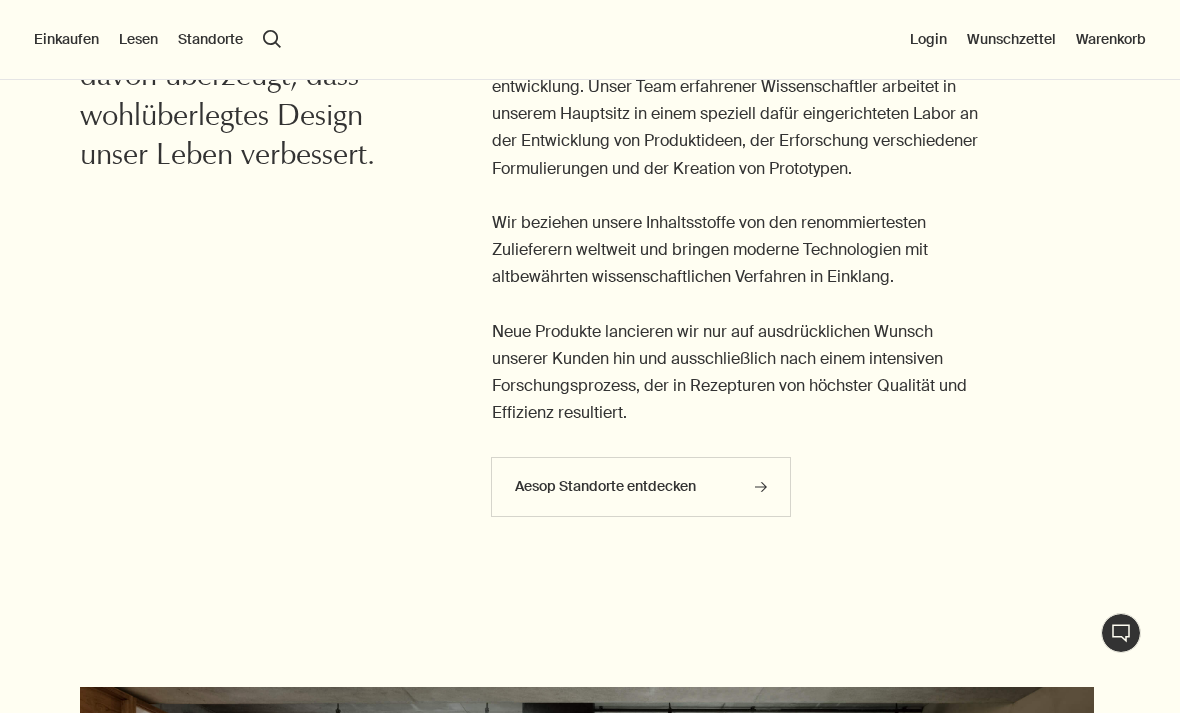 click on "Einkaufen" at bounding box center (66, 39) 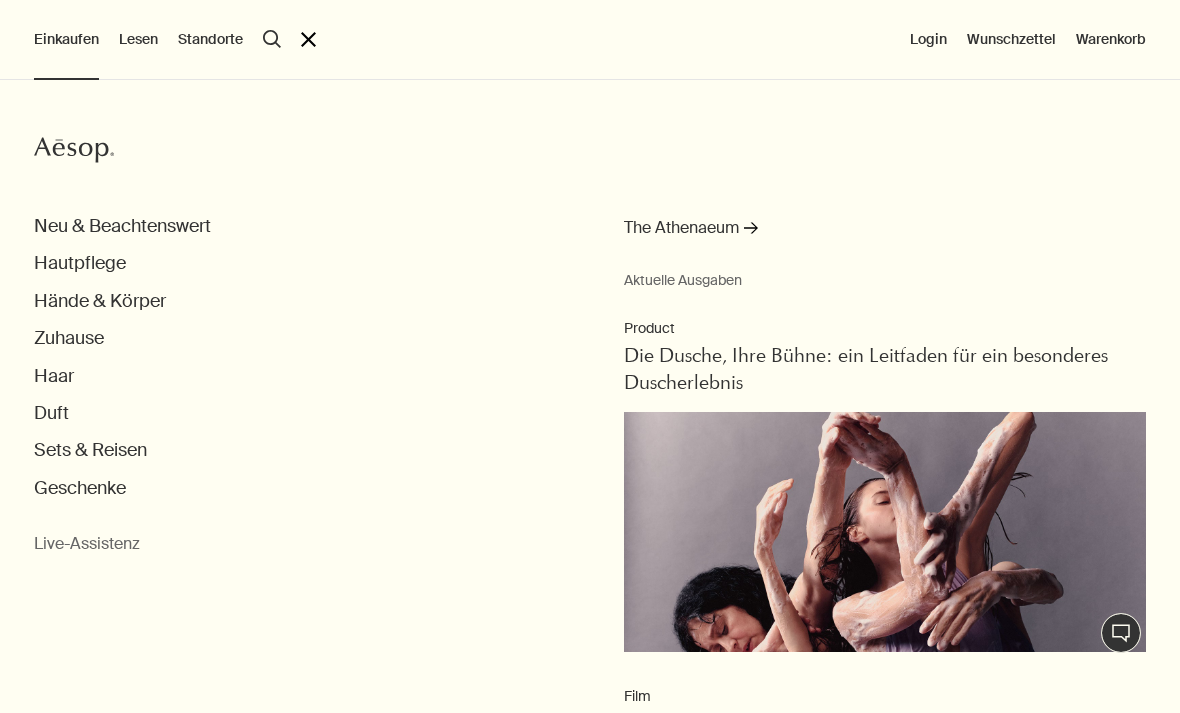 click on "Lesen" at bounding box center [138, 39] 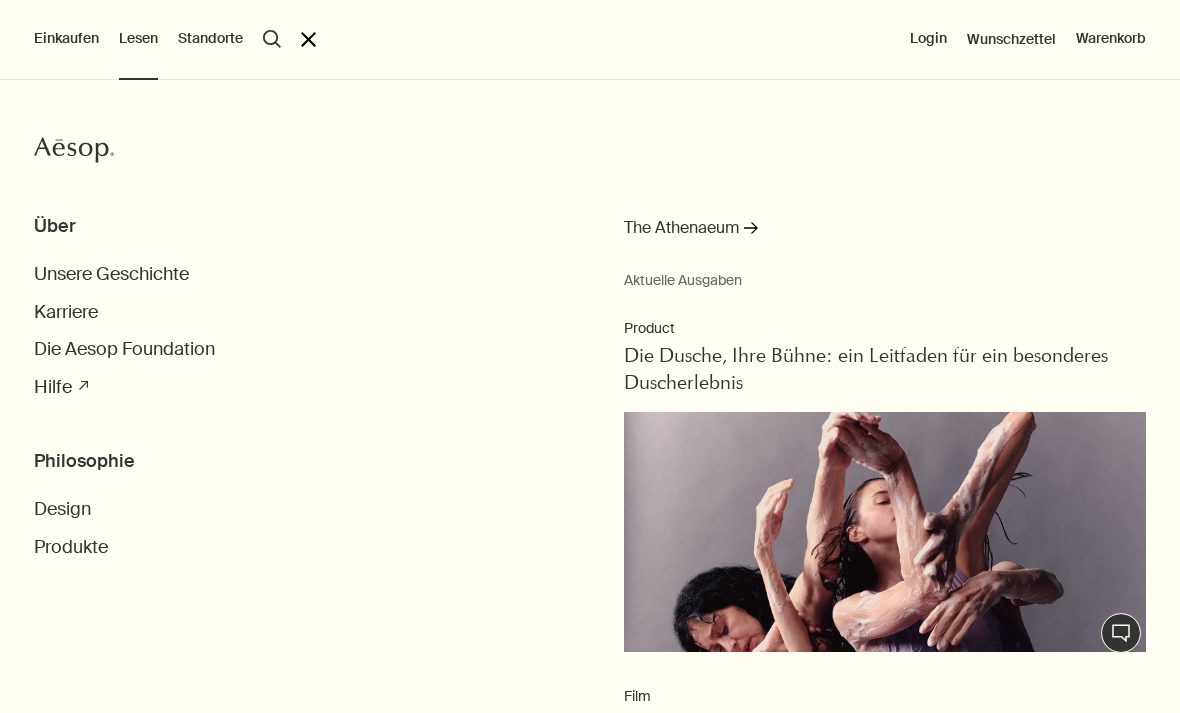 click on "Produkte" at bounding box center (71, 547) 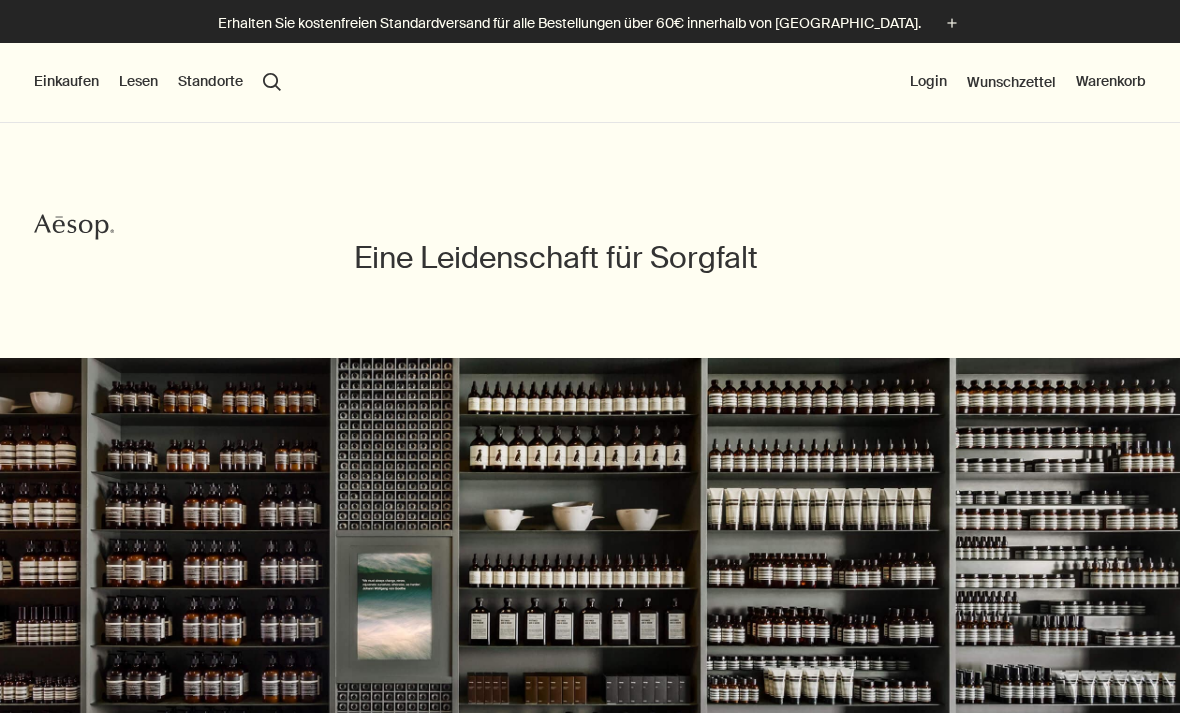 scroll, scrollTop: 0, scrollLeft: 0, axis: both 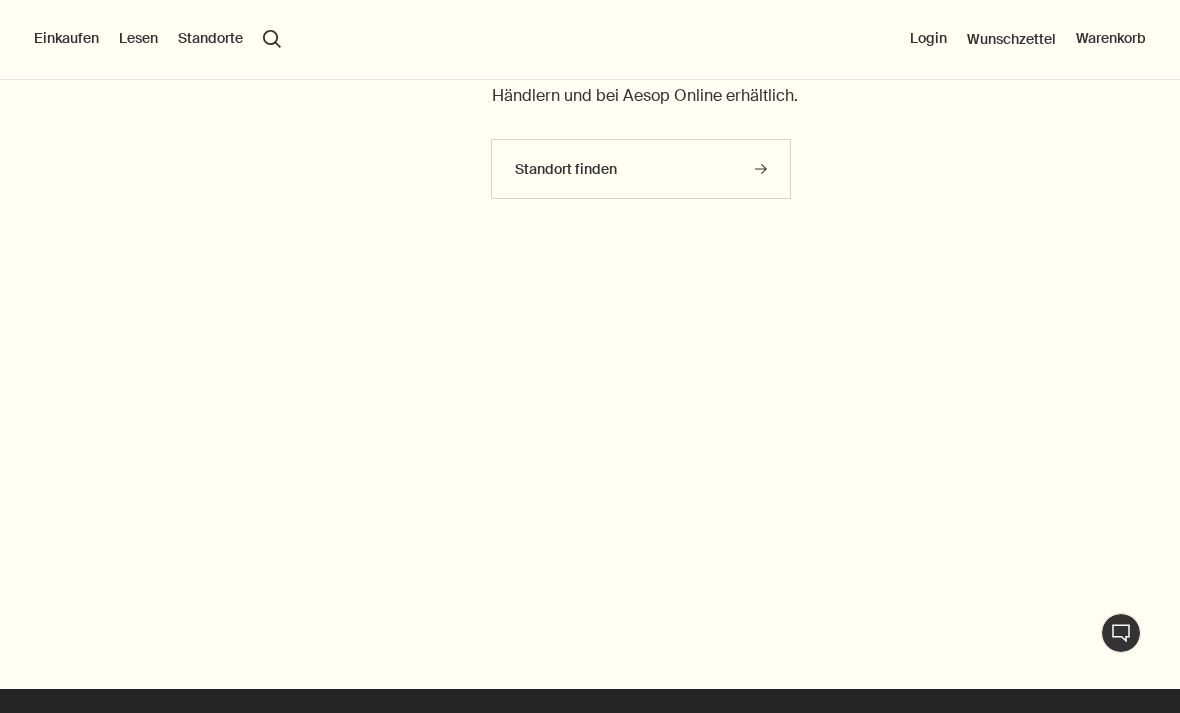 click on "rightArrow" 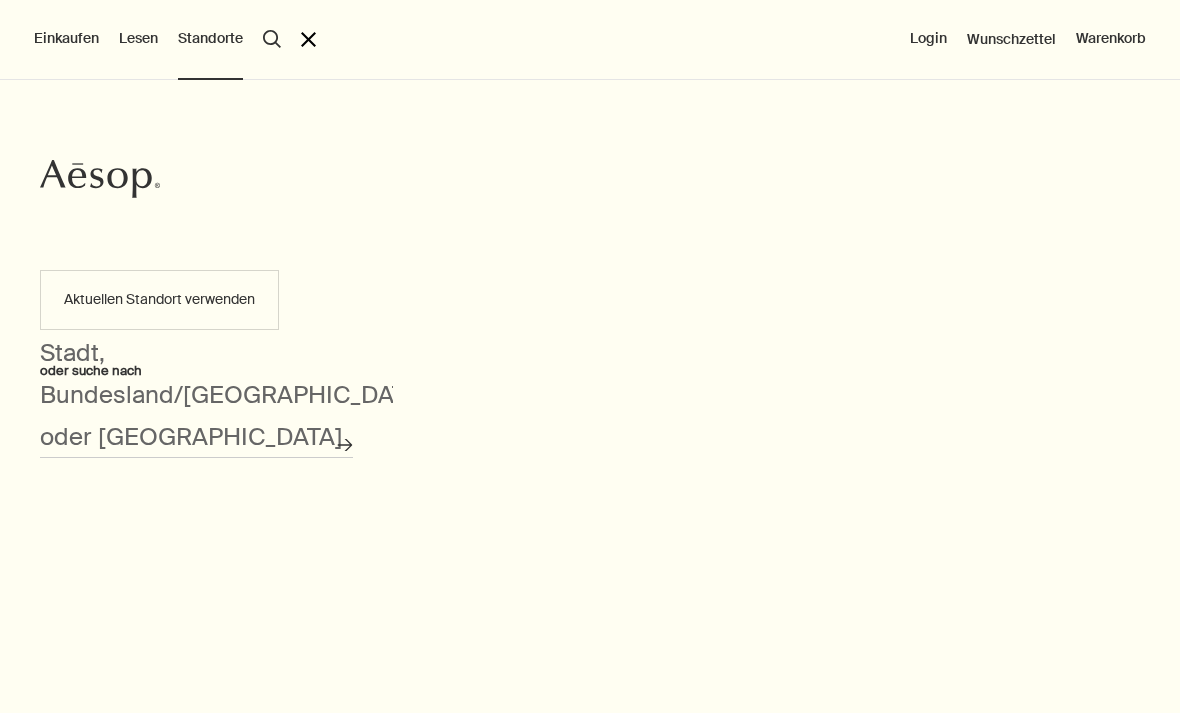 scroll, scrollTop: 0, scrollLeft: 0, axis: both 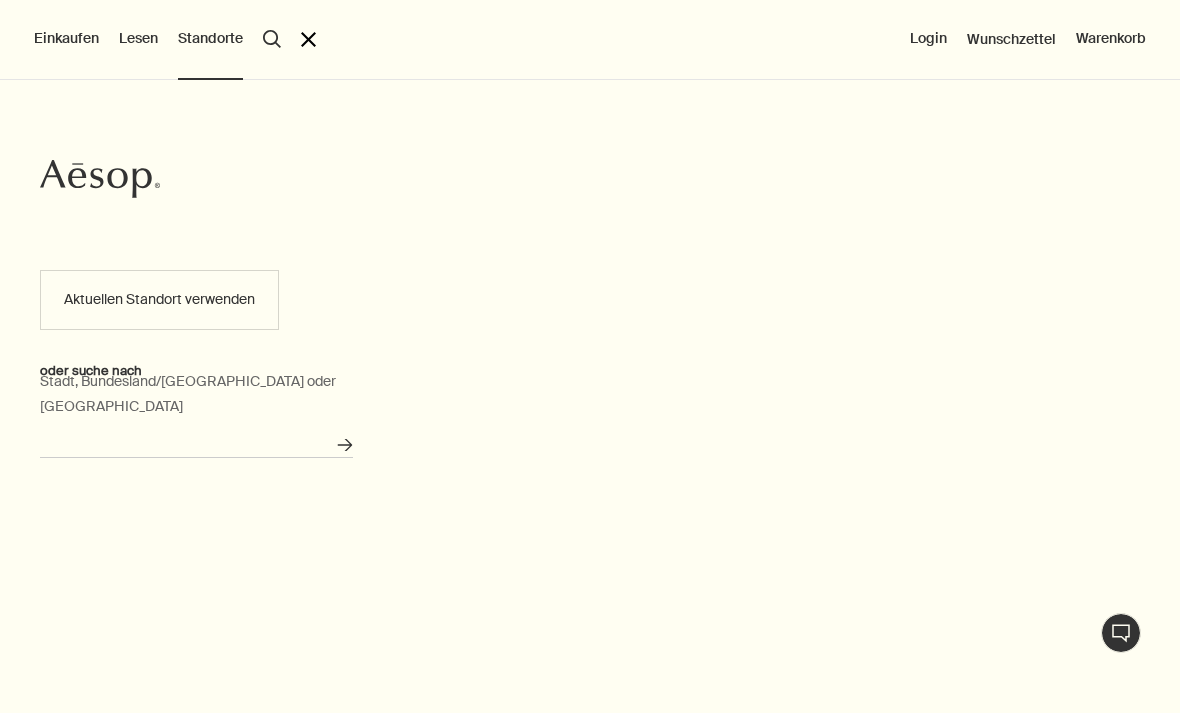 click on "Stadt, Bundesland/[GEOGRAPHIC_DATA] oder [GEOGRAPHIC_DATA]" at bounding box center (196, 442) 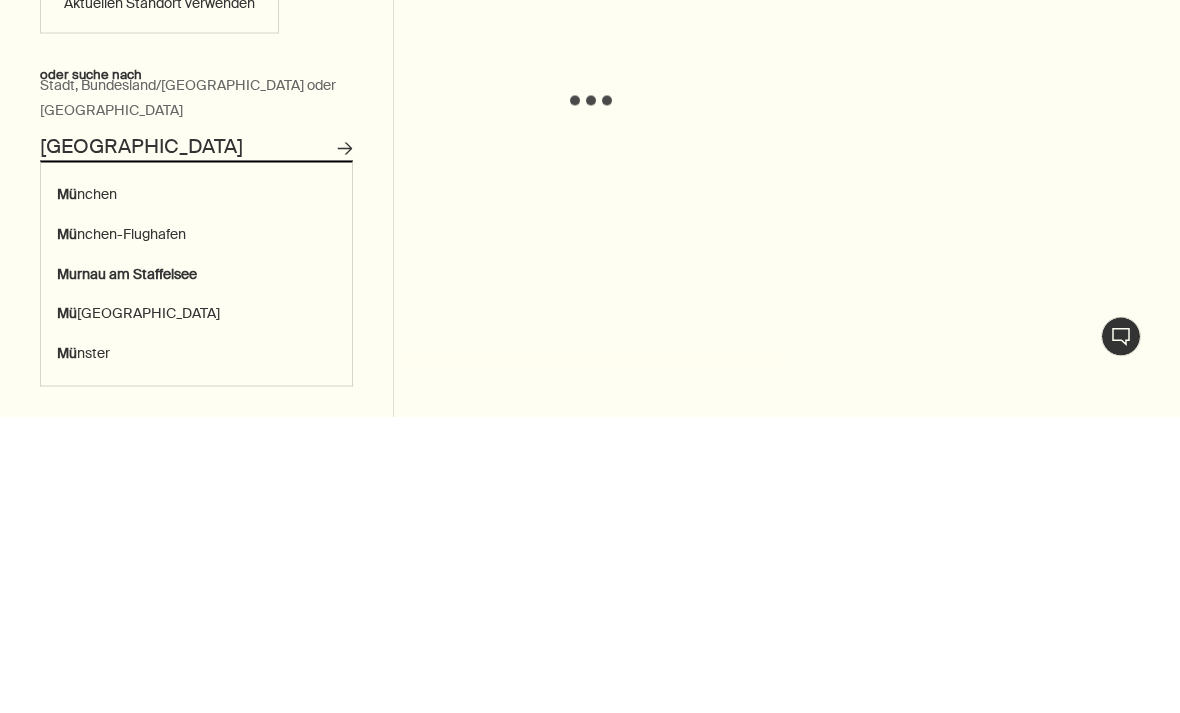 scroll, scrollTop: 297, scrollLeft: 0, axis: vertical 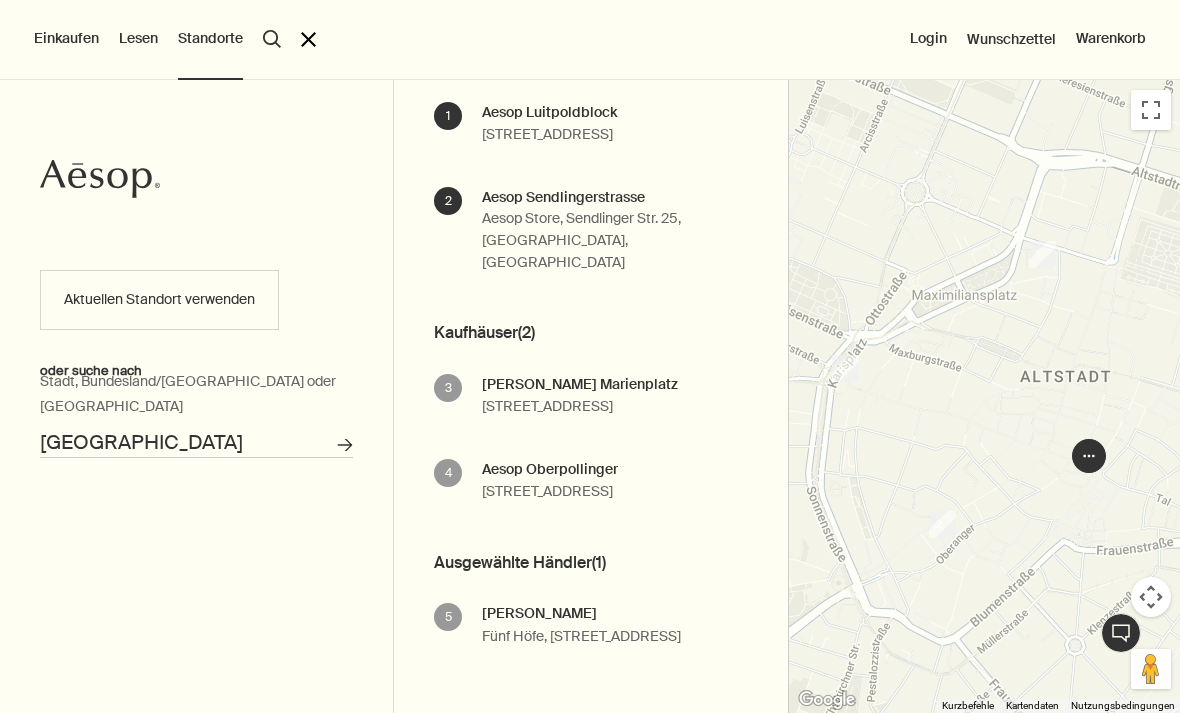 click on "[PERSON_NAME], [STREET_ADDRESS][GEOGRAPHIC_DATA]" at bounding box center [581, 625] 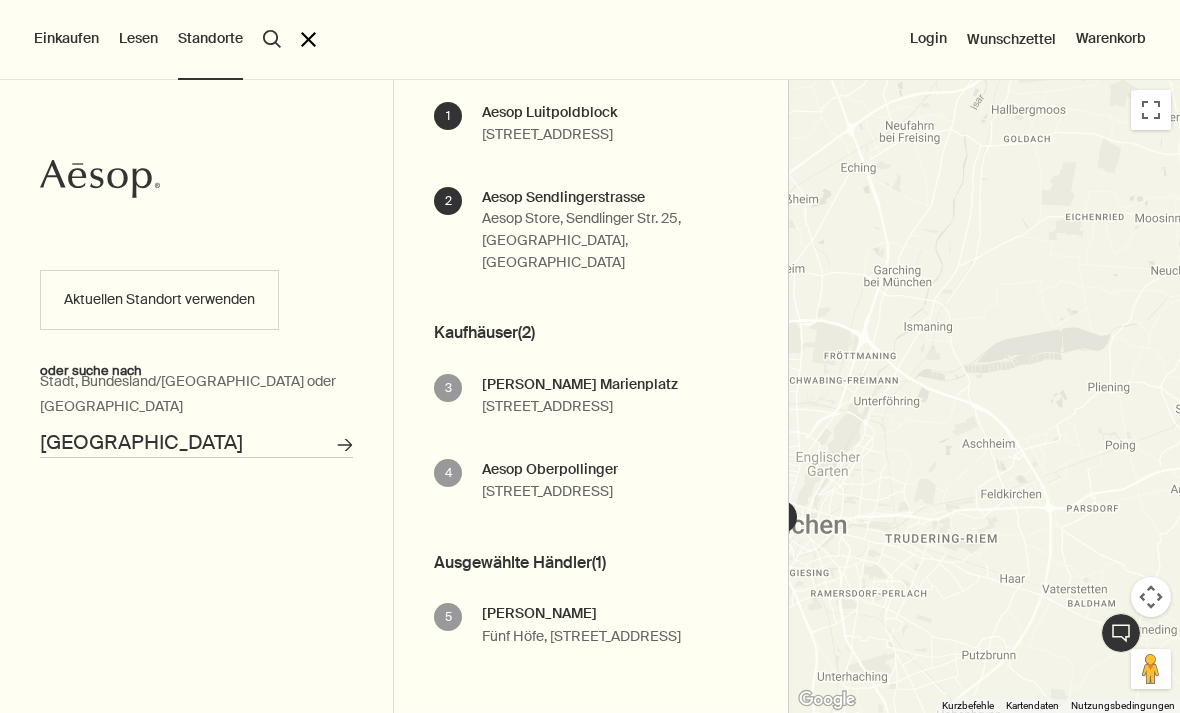 click on "[GEOGRAPHIC_DATA]" at bounding box center [196, 442] 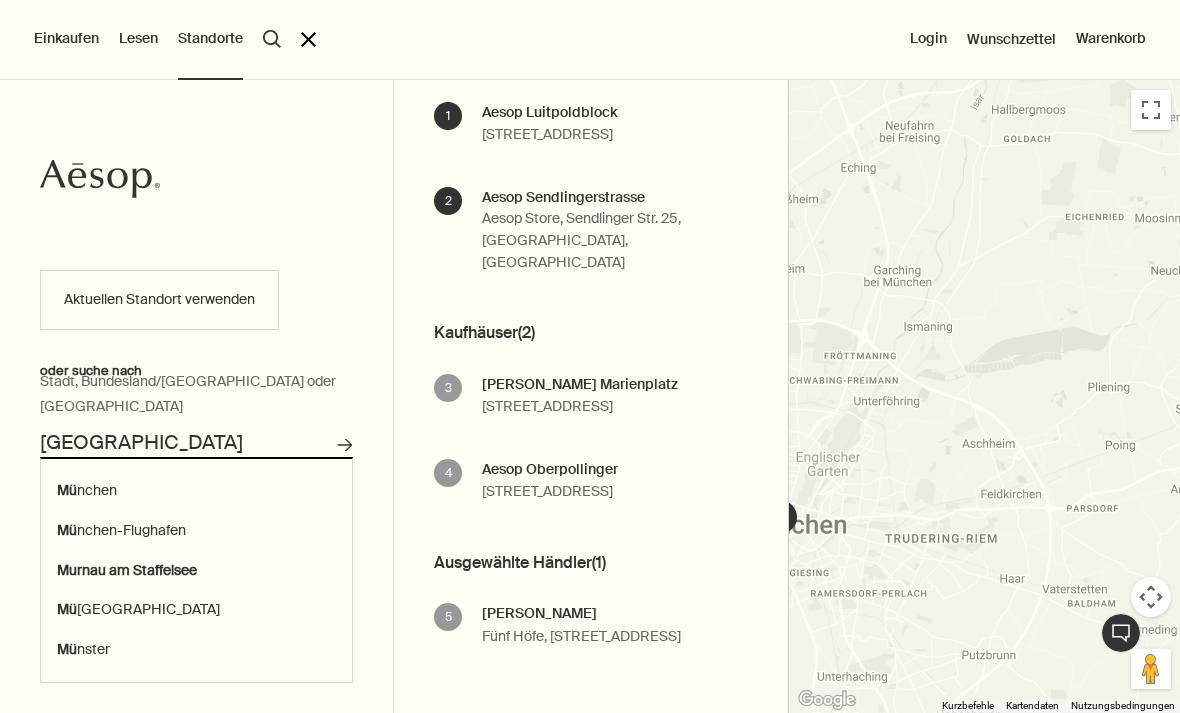 scroll, scrollTop: 296, scrollLeft: 0, axis: vertical 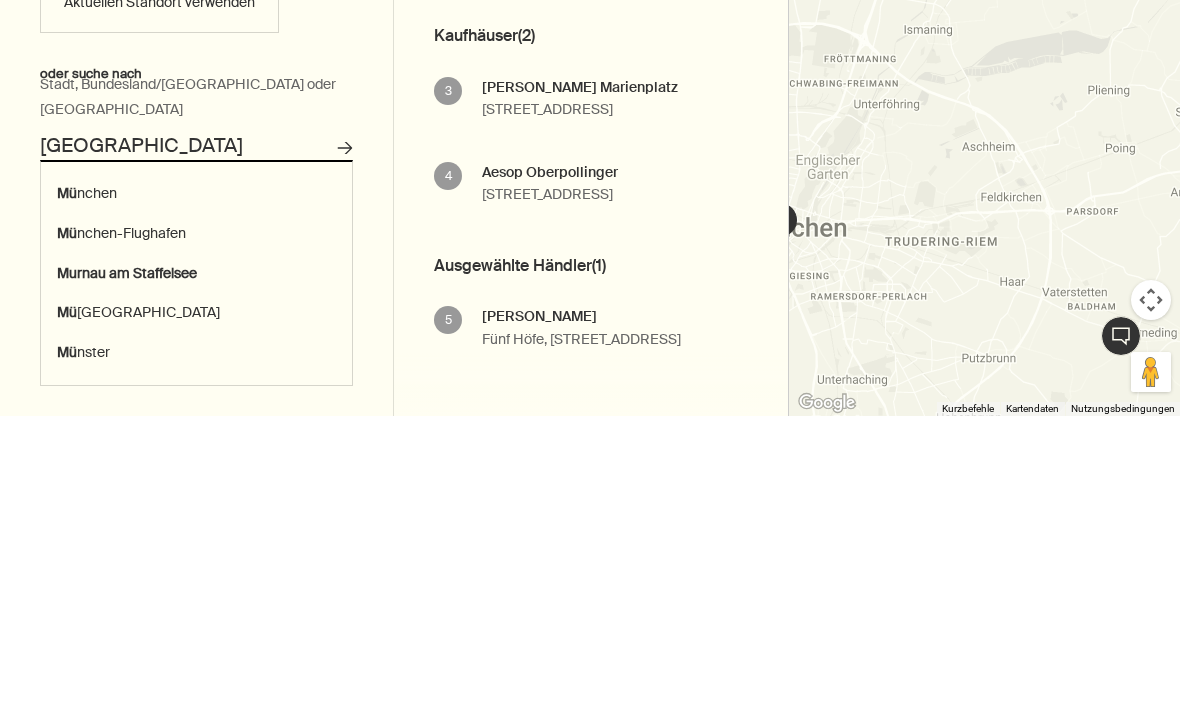 type on "[GEOGRAPHIC_DATA]" 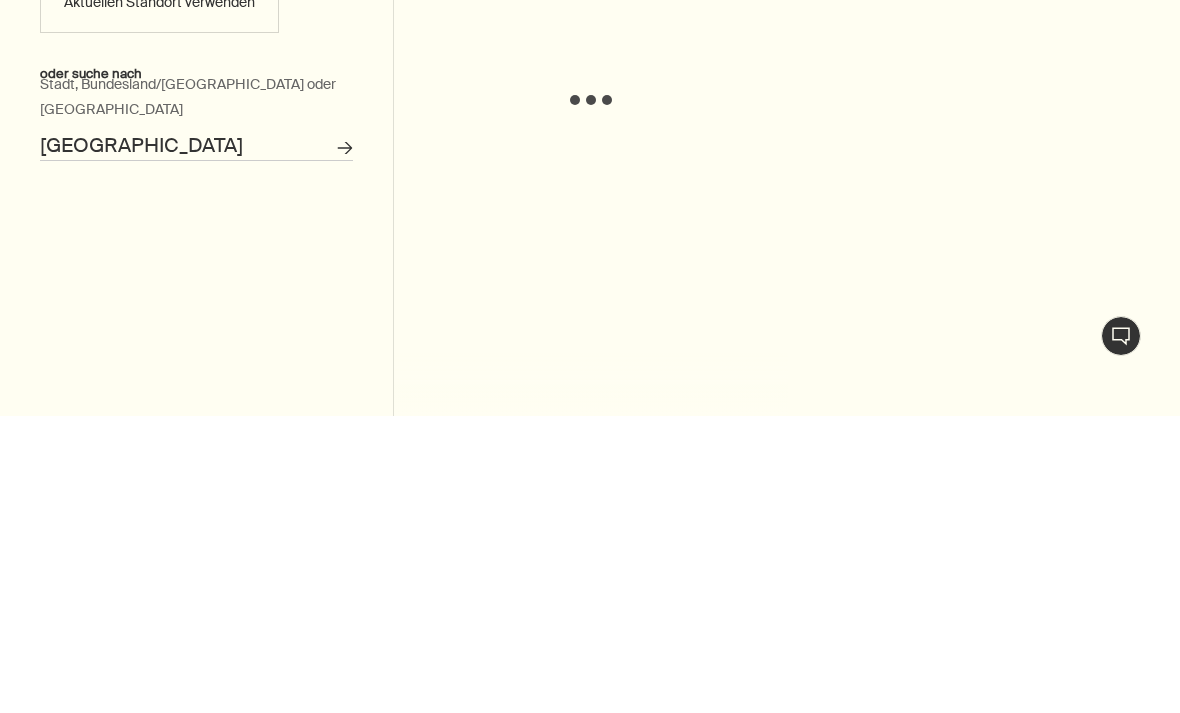 scroll, scrollTop: 594, scrollLeft: 0, axis: vertical 